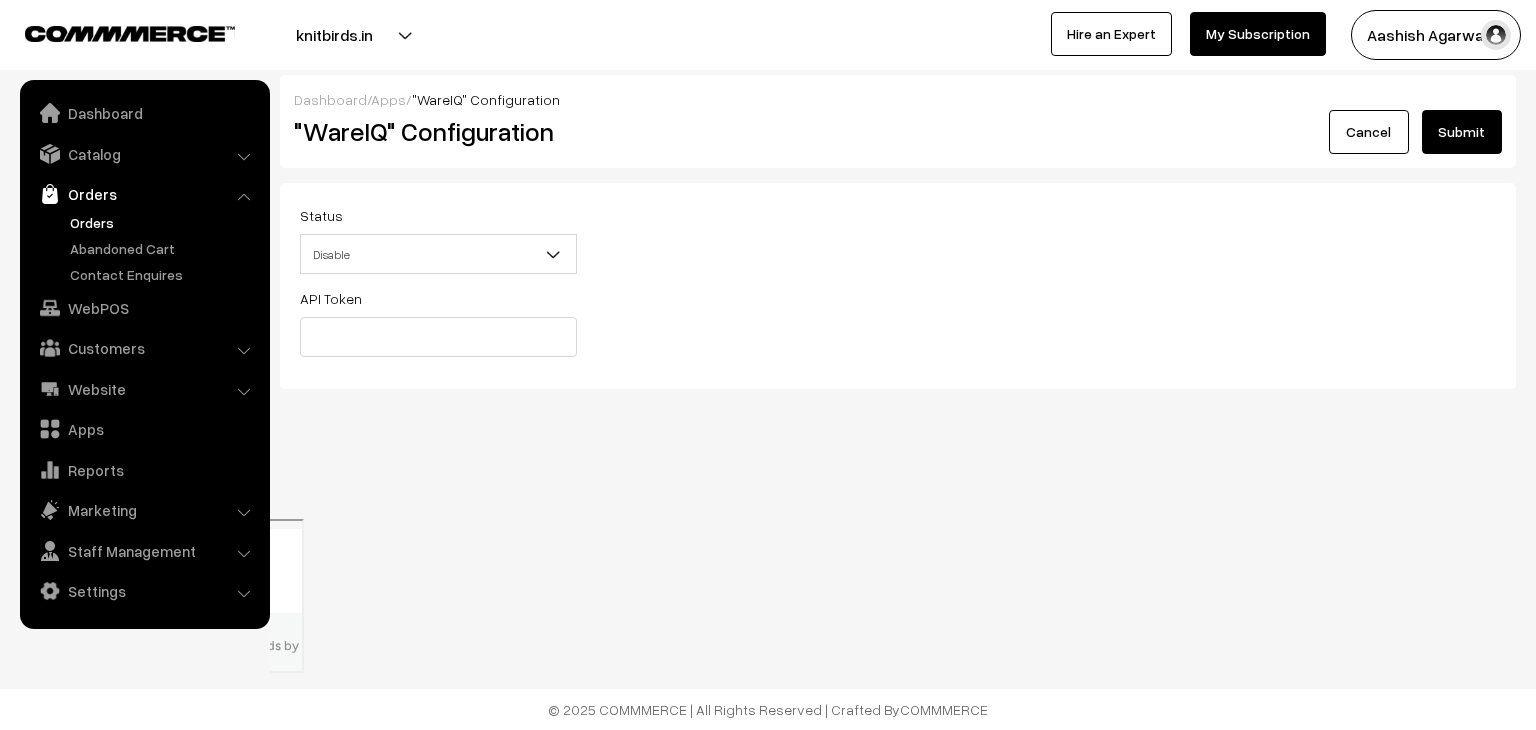 scroll, scrollTop: 0, scrollLeft: 0, axis: both 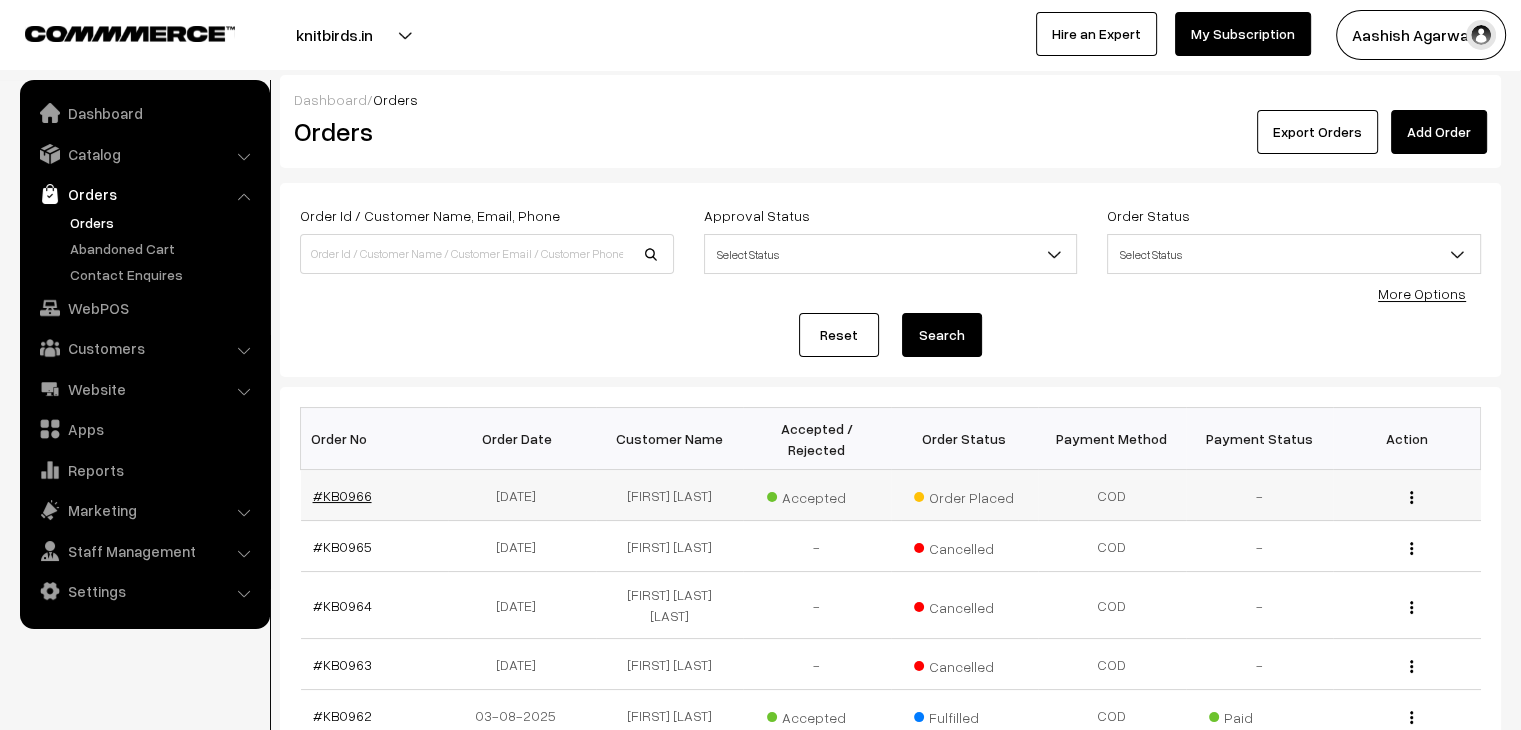 click on "#KB0966" at bounding box center (342, 495) 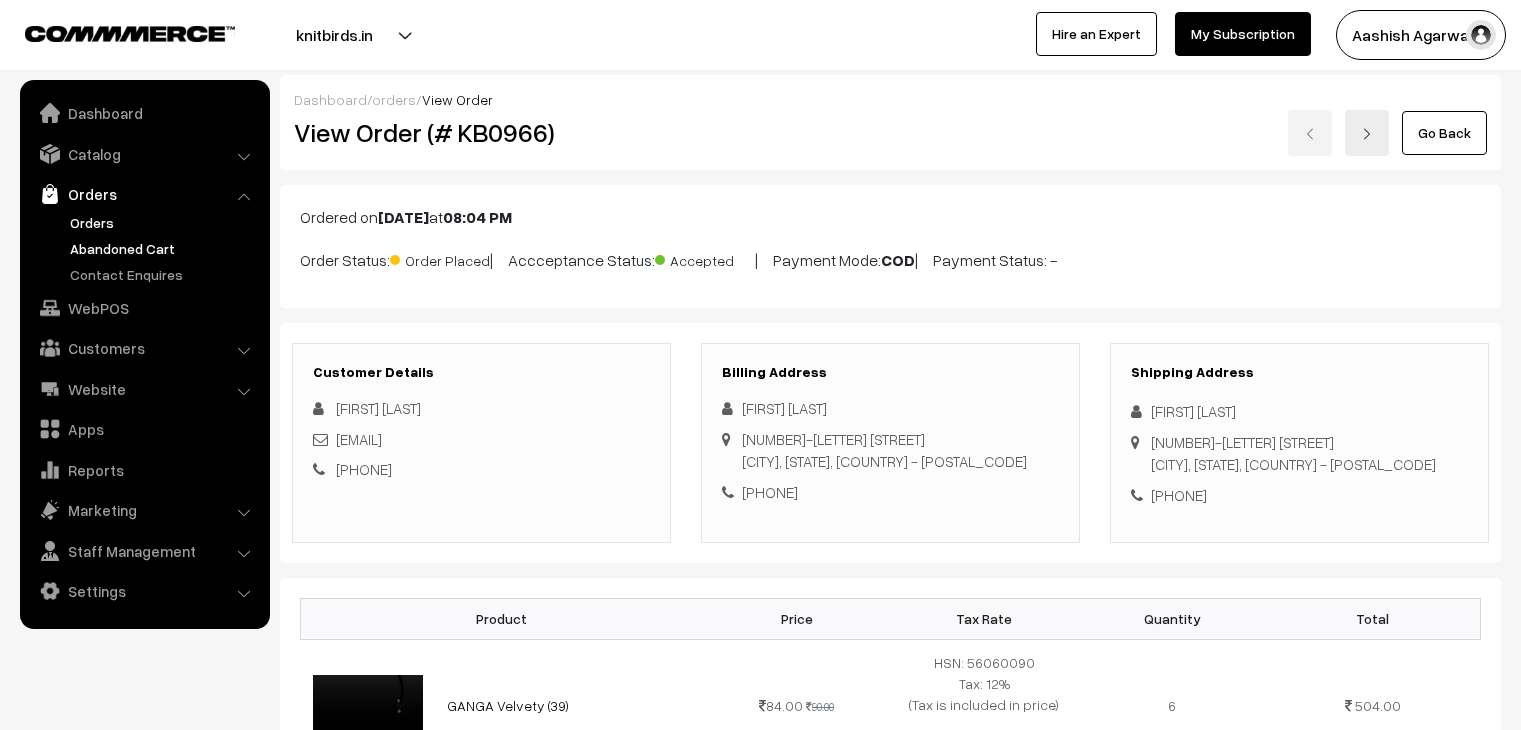 scroll, scrollTop: 200, scrollLeft: 0, axis: vertical 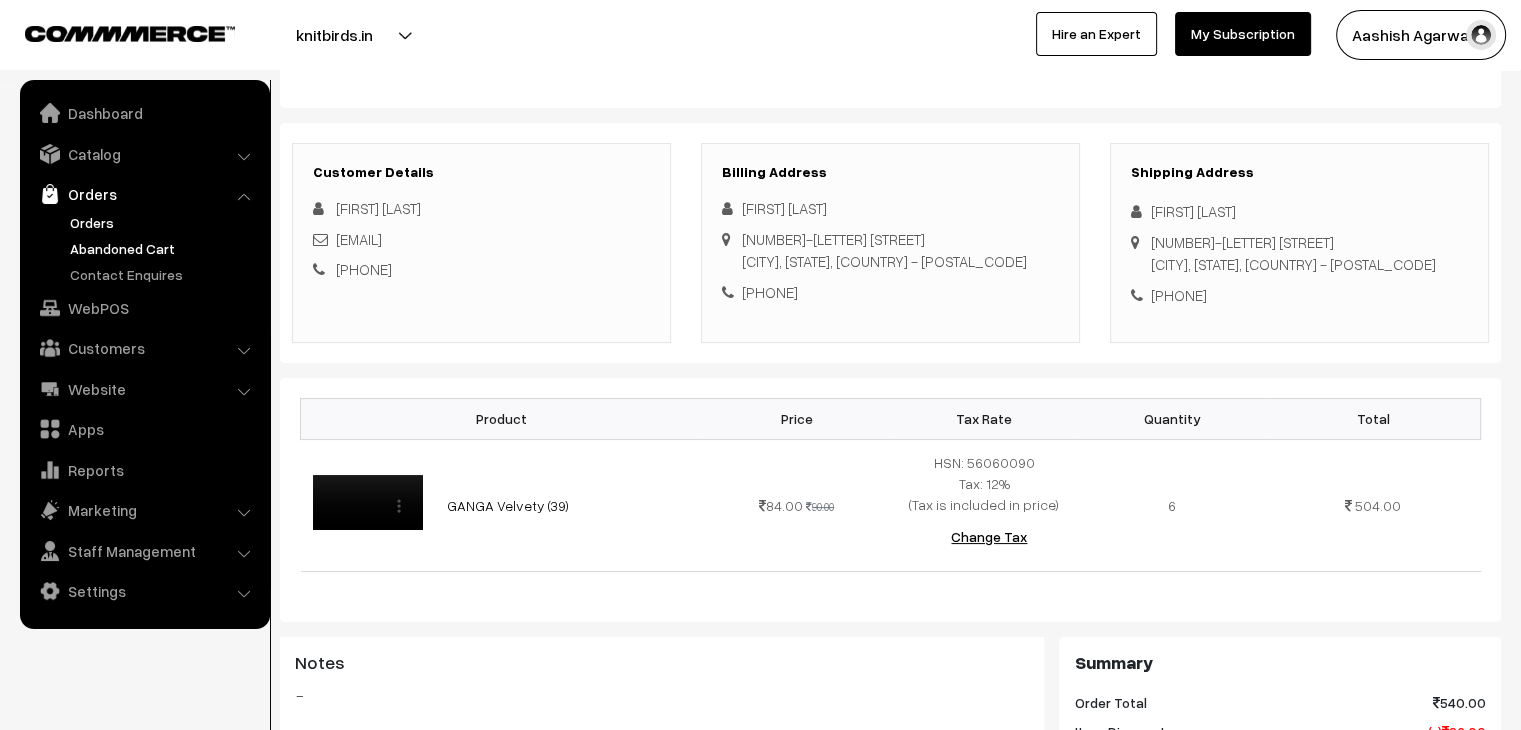 click on "Abandoned Cart" at bounding box center (164, 248) 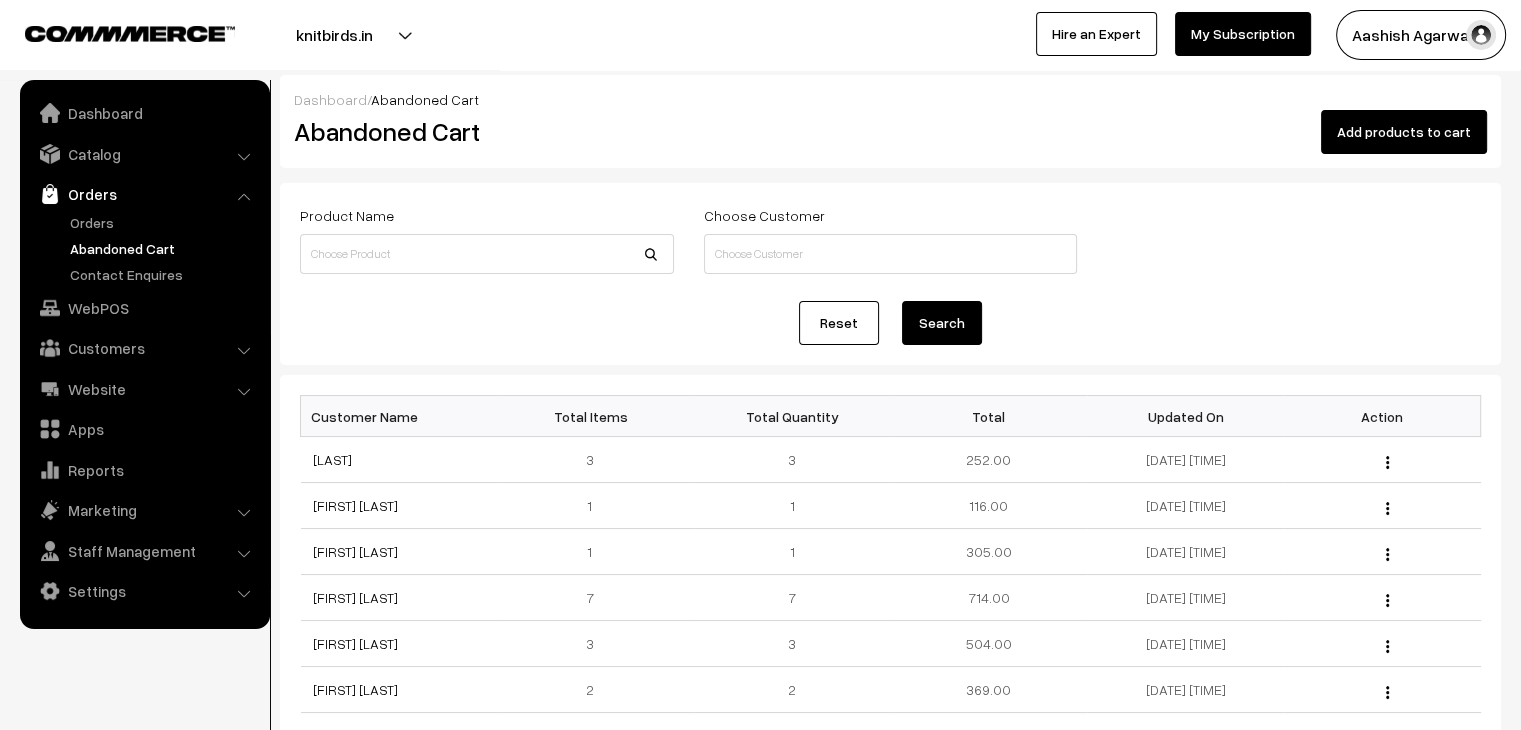 scroll, scrollTop: 0, scrollLeft: 0, axis: both 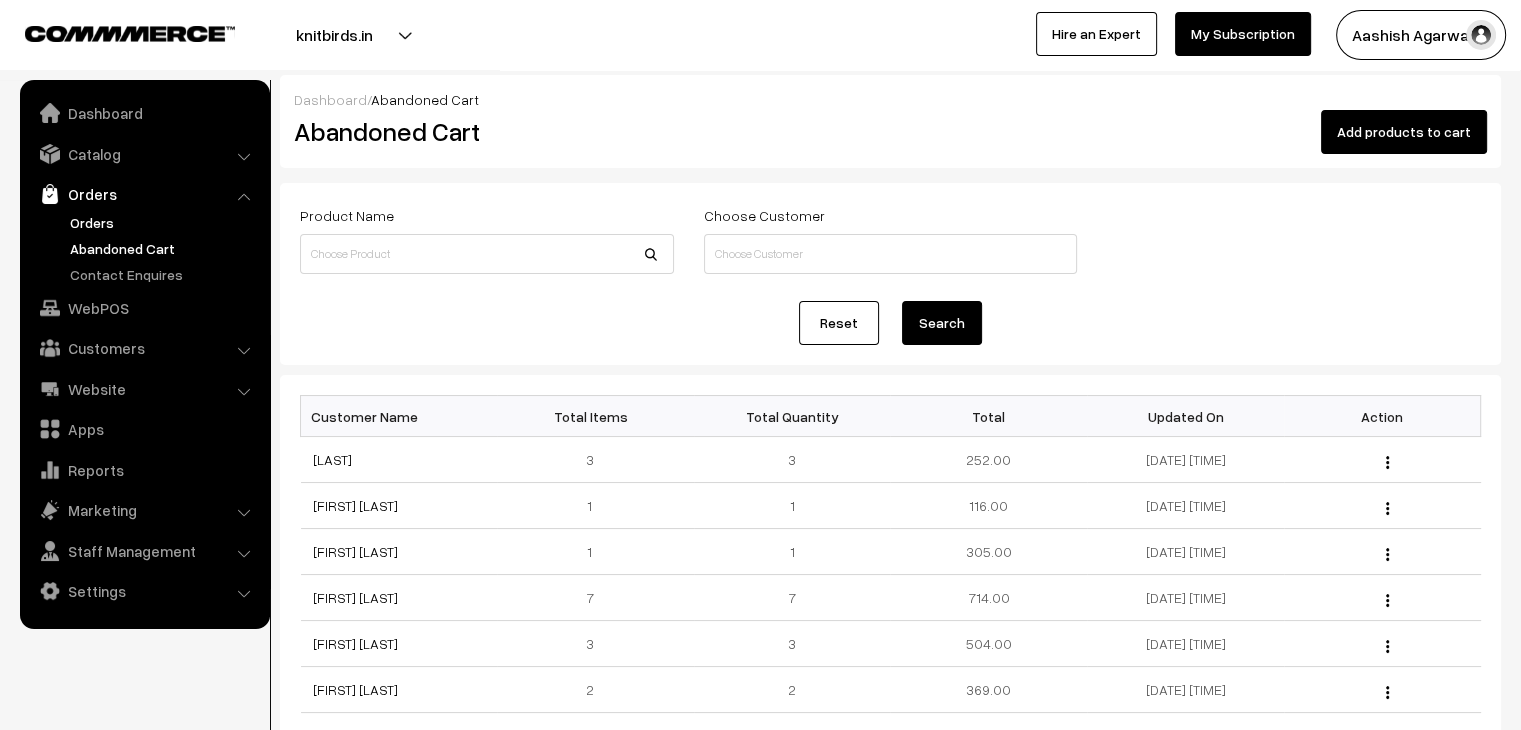 click on "Orders" at bounding box center [164, 222] 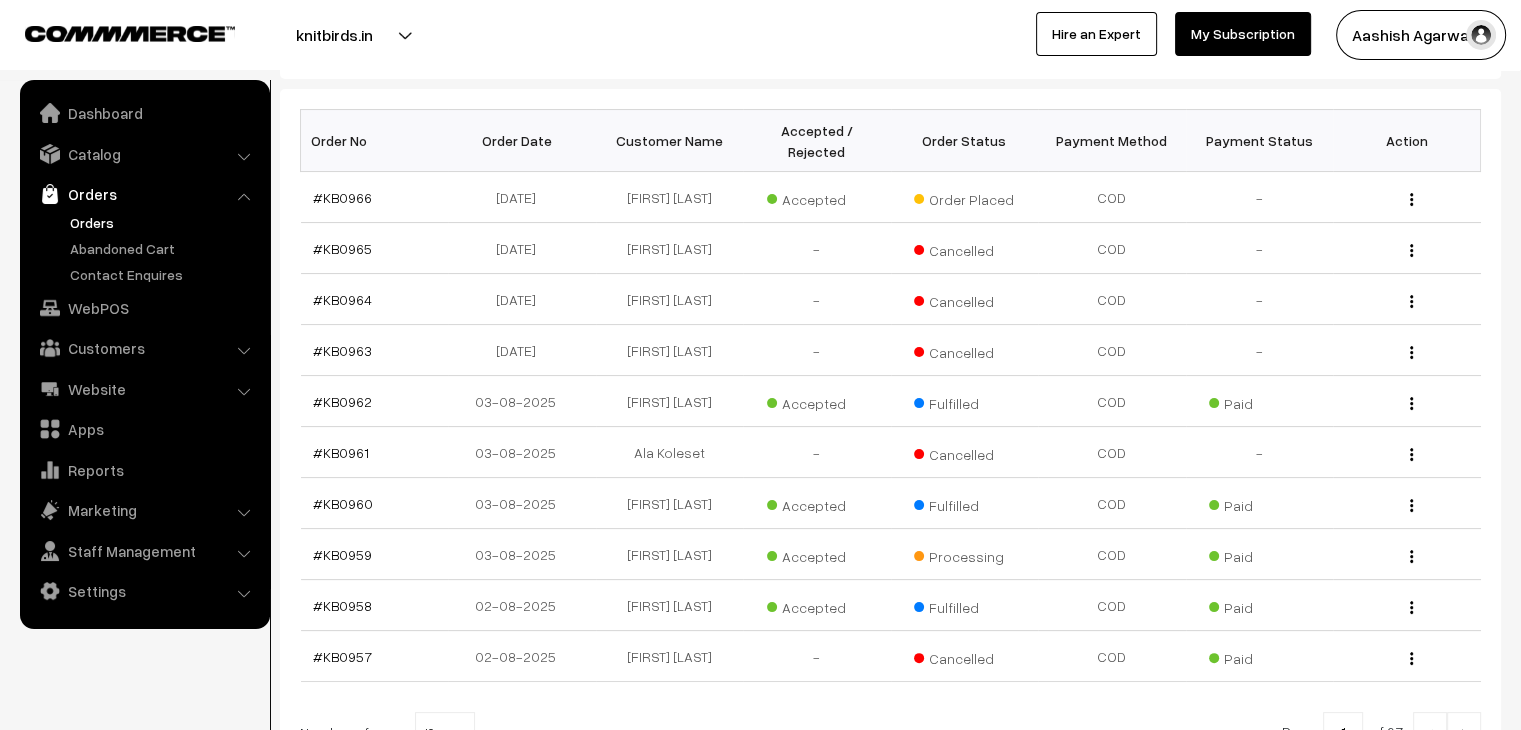 scroll, scrollTop: 300, scrollLeft: 0, axis: vertical 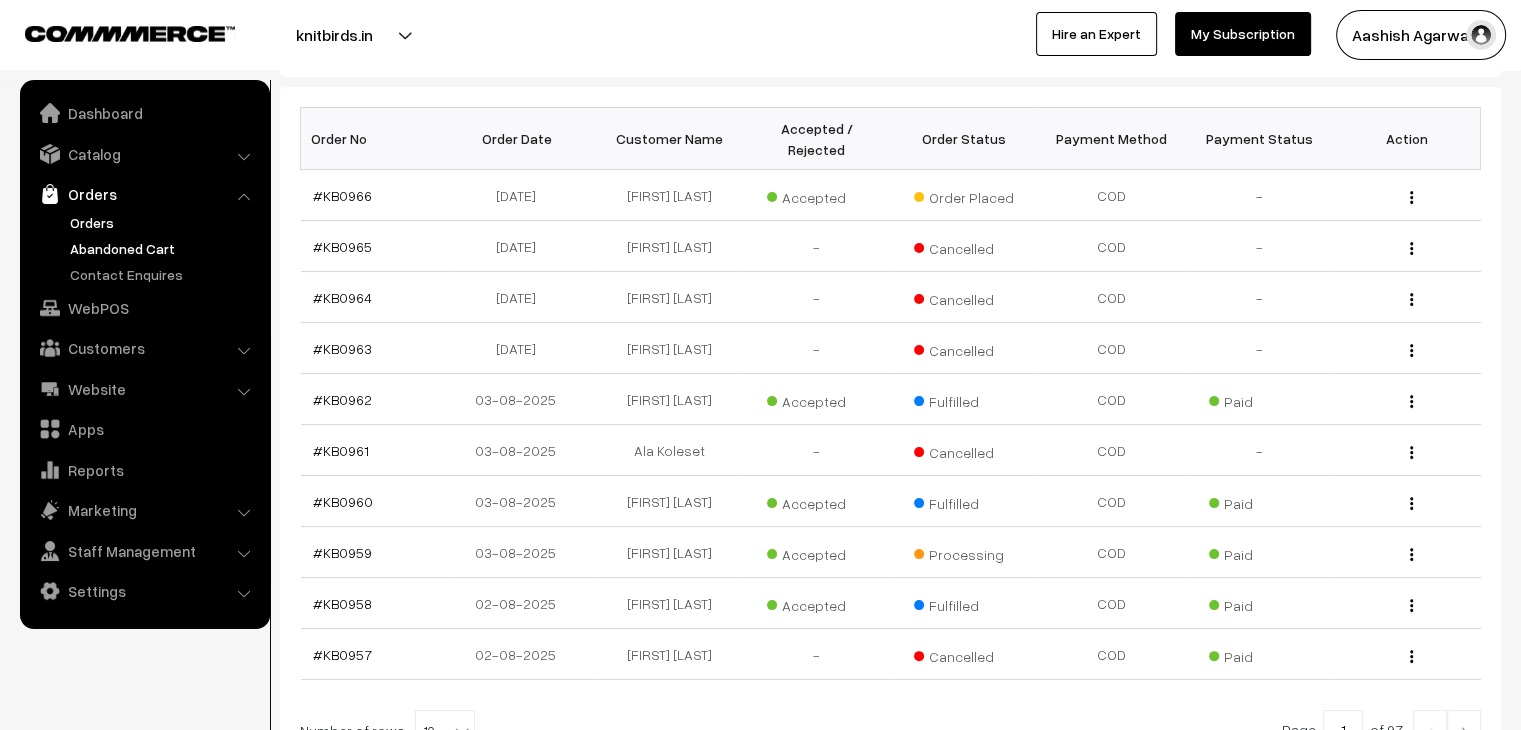 click on "Abandoned Cart" at bounding box center [164, 248] 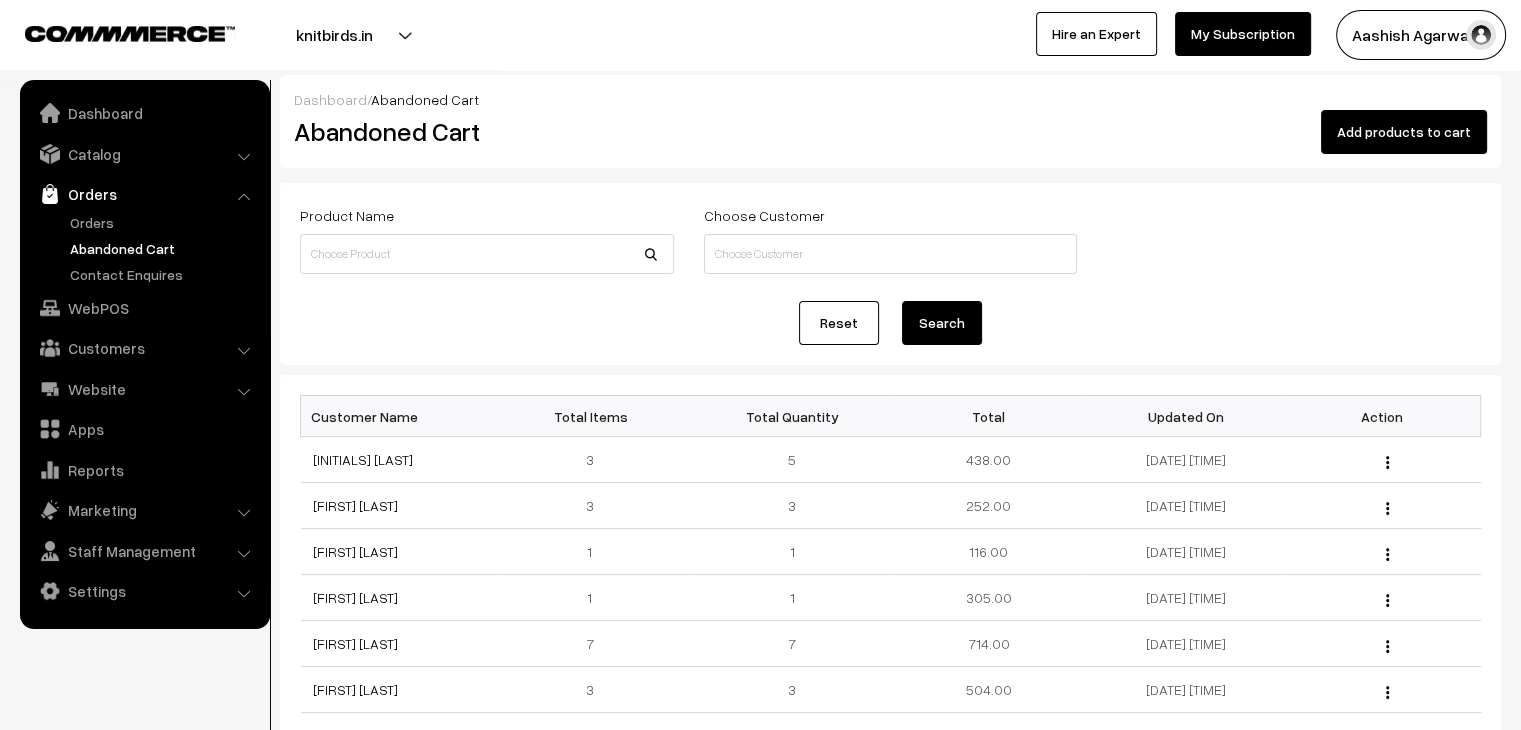 scroll, scrollTop: 0, scrollLeft: 0, axis: both 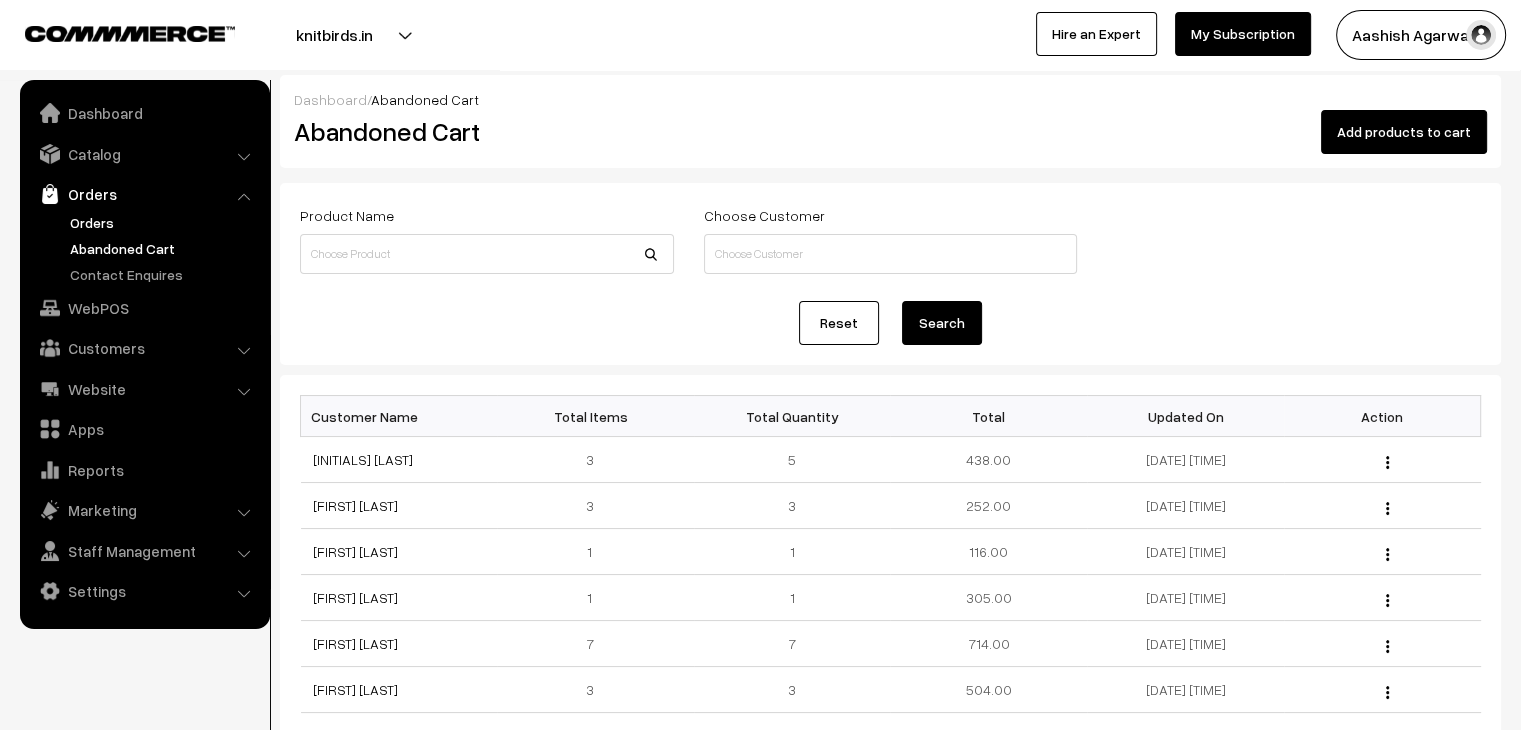 click on "Orders" at bounding box center (164, 222) 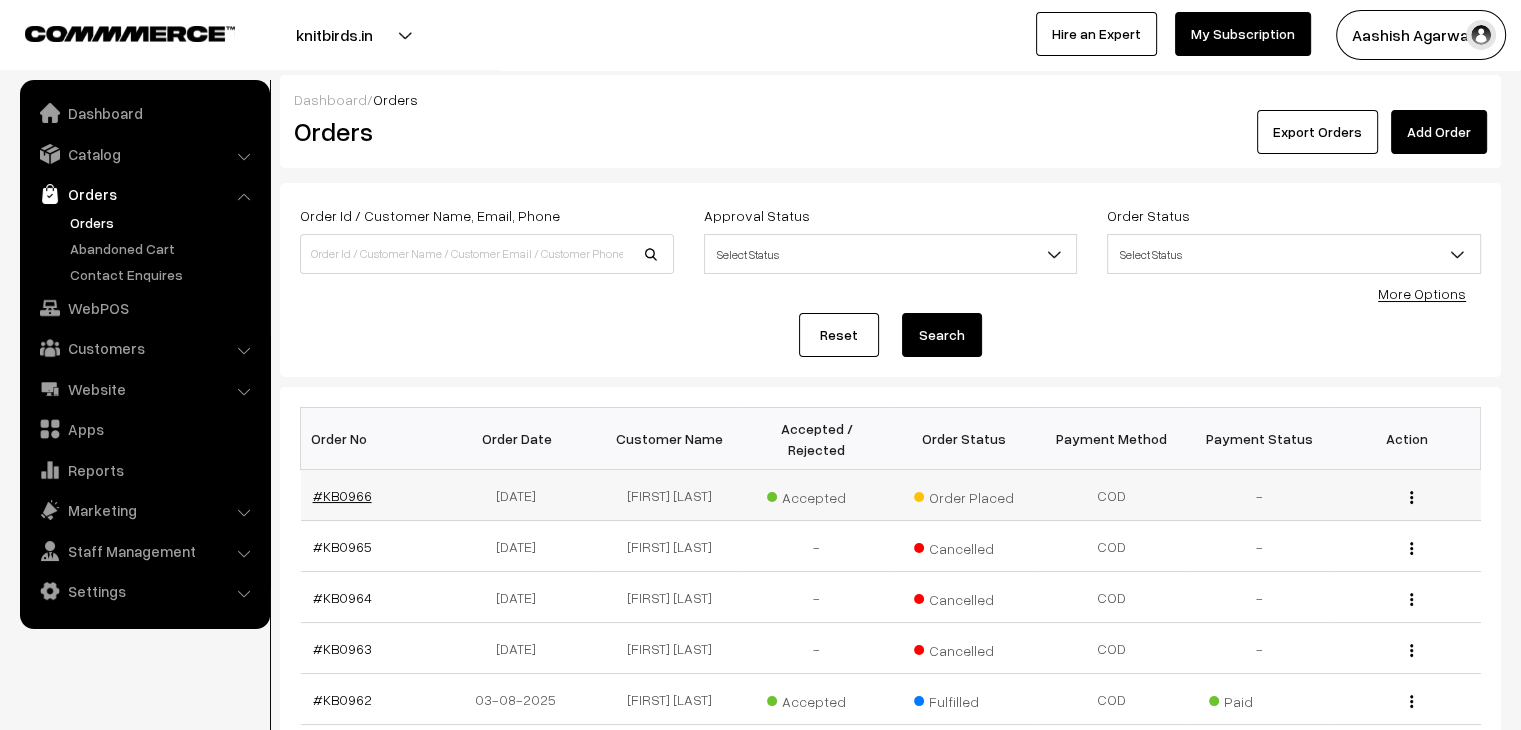 scroll, scrollTop: 0, scrollLeft: 0, axis: both 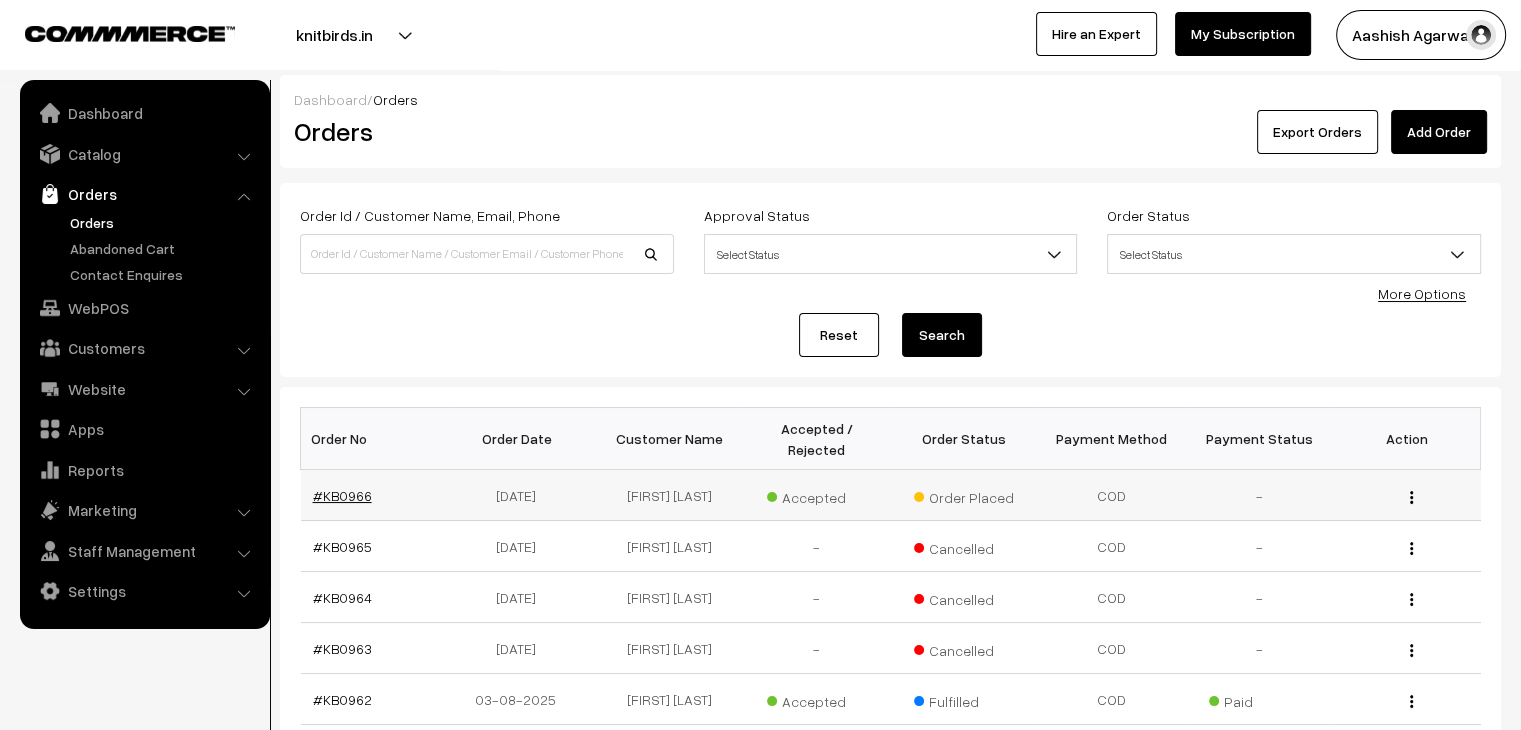 click on "#KB0966" at bounding box center [342, 495] 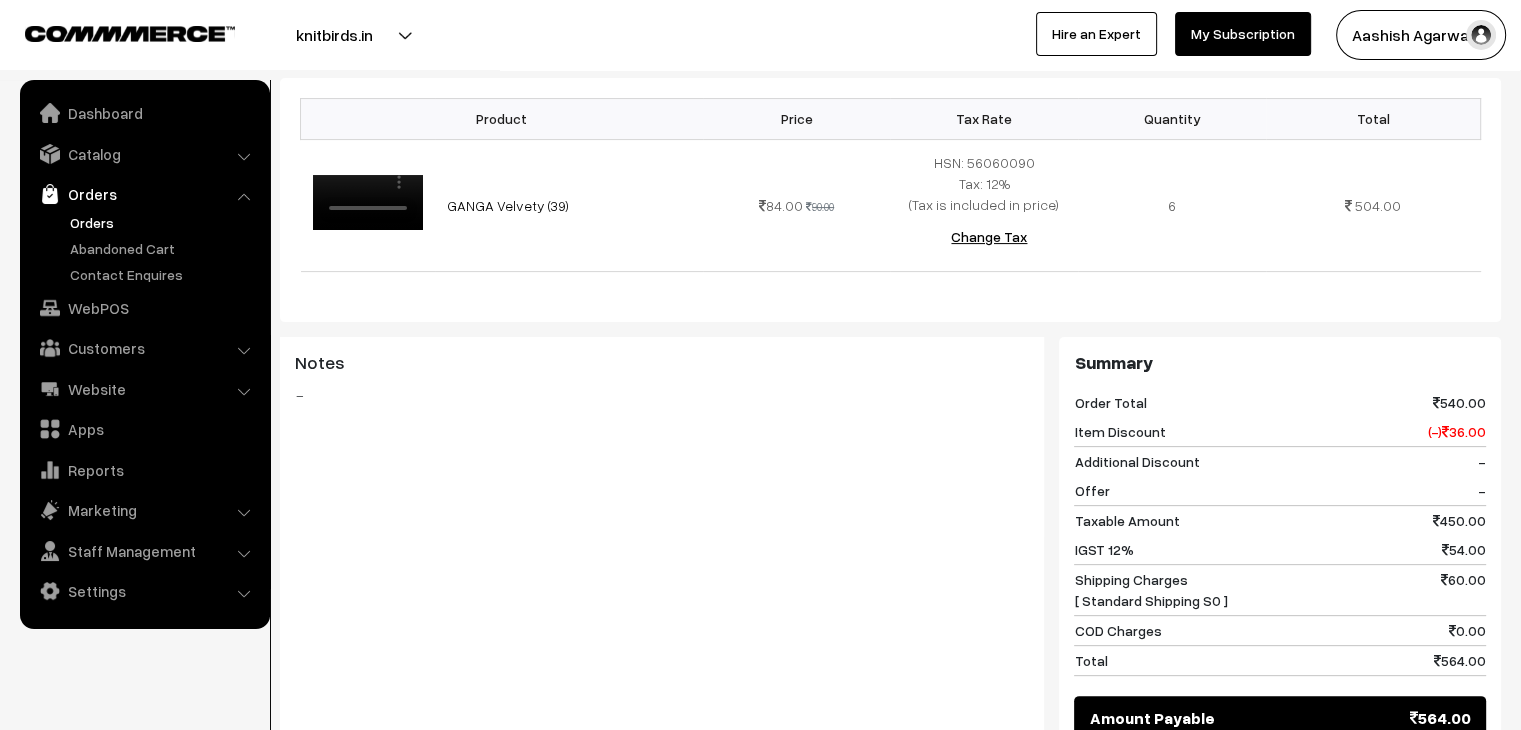 scroll, scrollTop: 0, scrollLeft: 0, axis: both 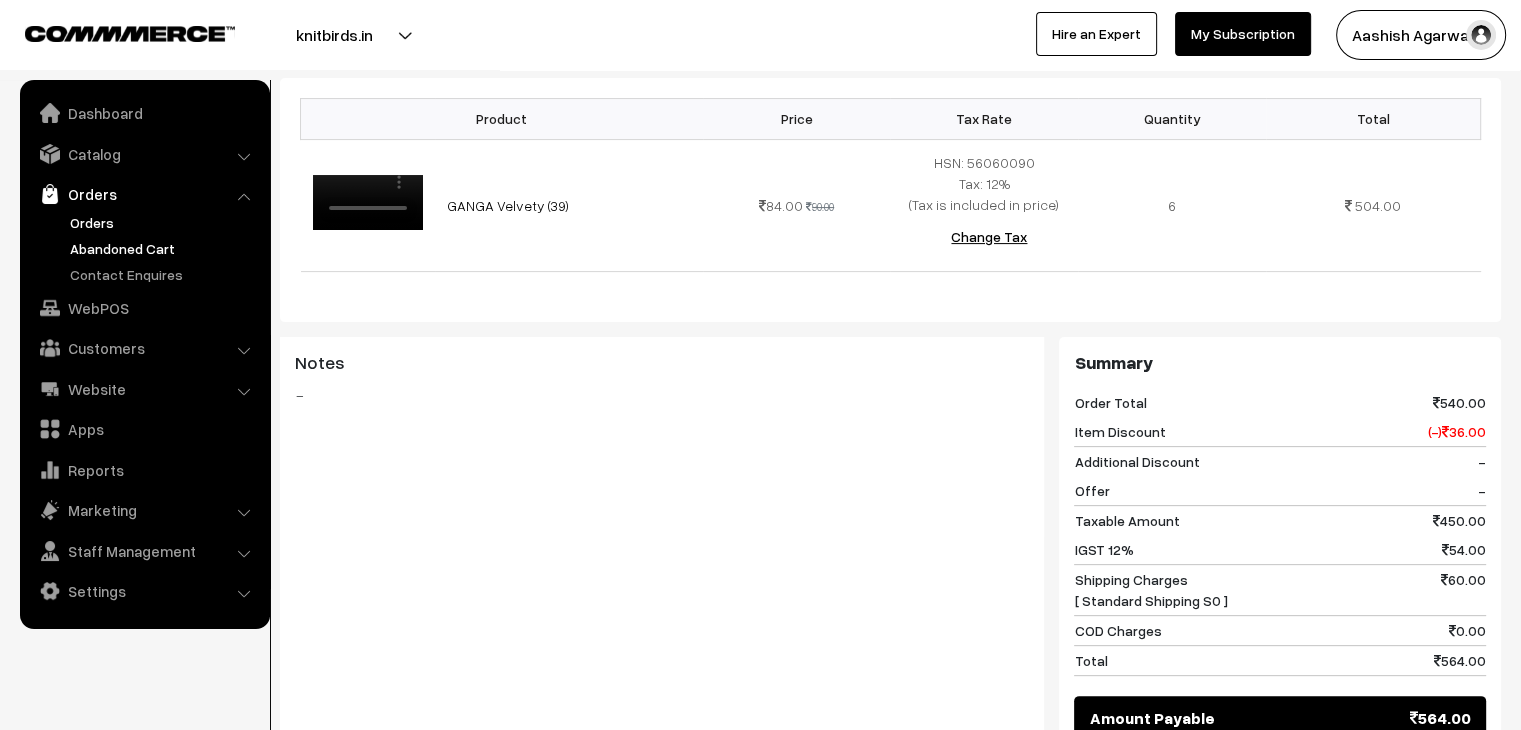drag, startPoint x: 71, startPoint y: 259, endPoint x: 101, endPoint y: 241, distance: 34.98571 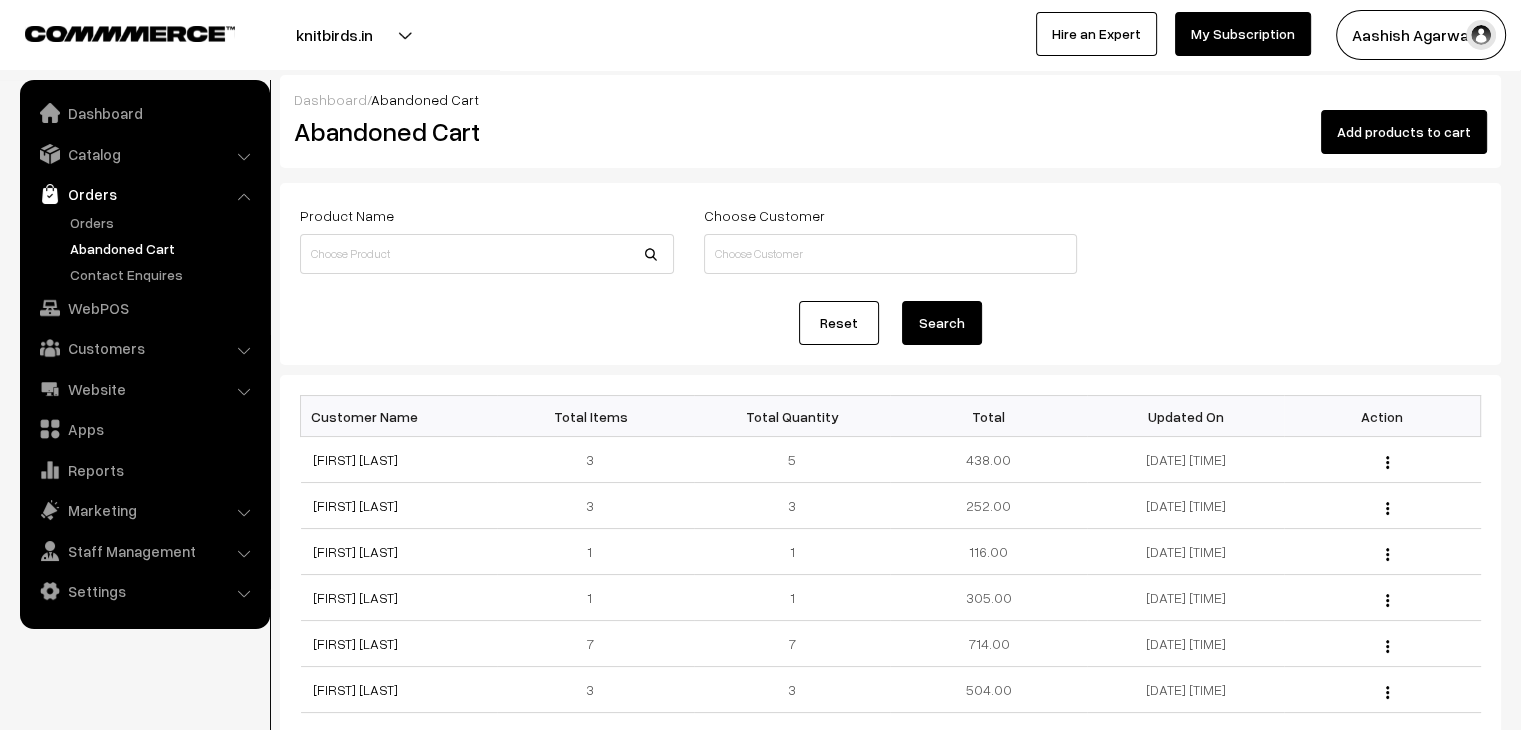 scroll, scrollTop: 0, scrollLeft: 0, axis: both 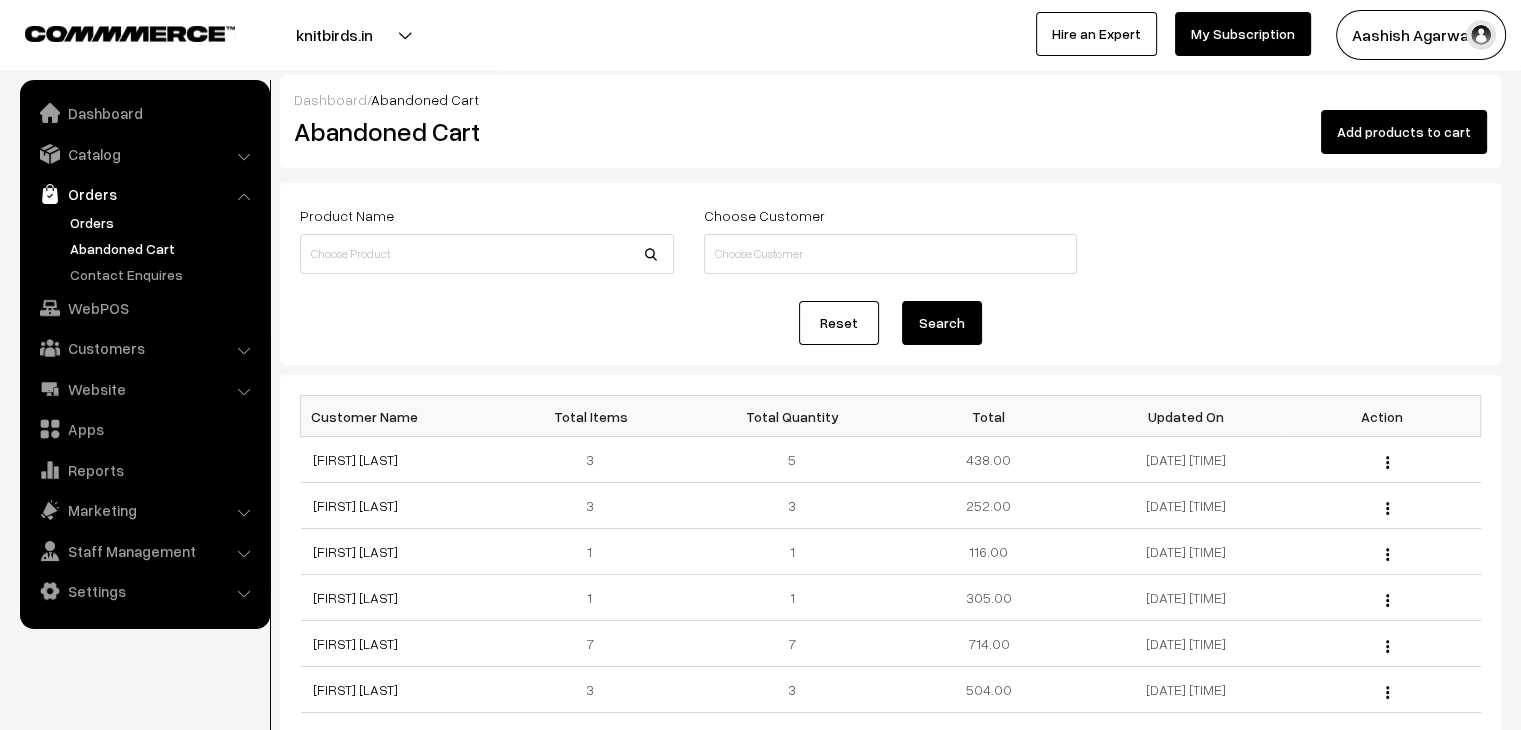 click on "Orders" at bounding box center (164, 222) 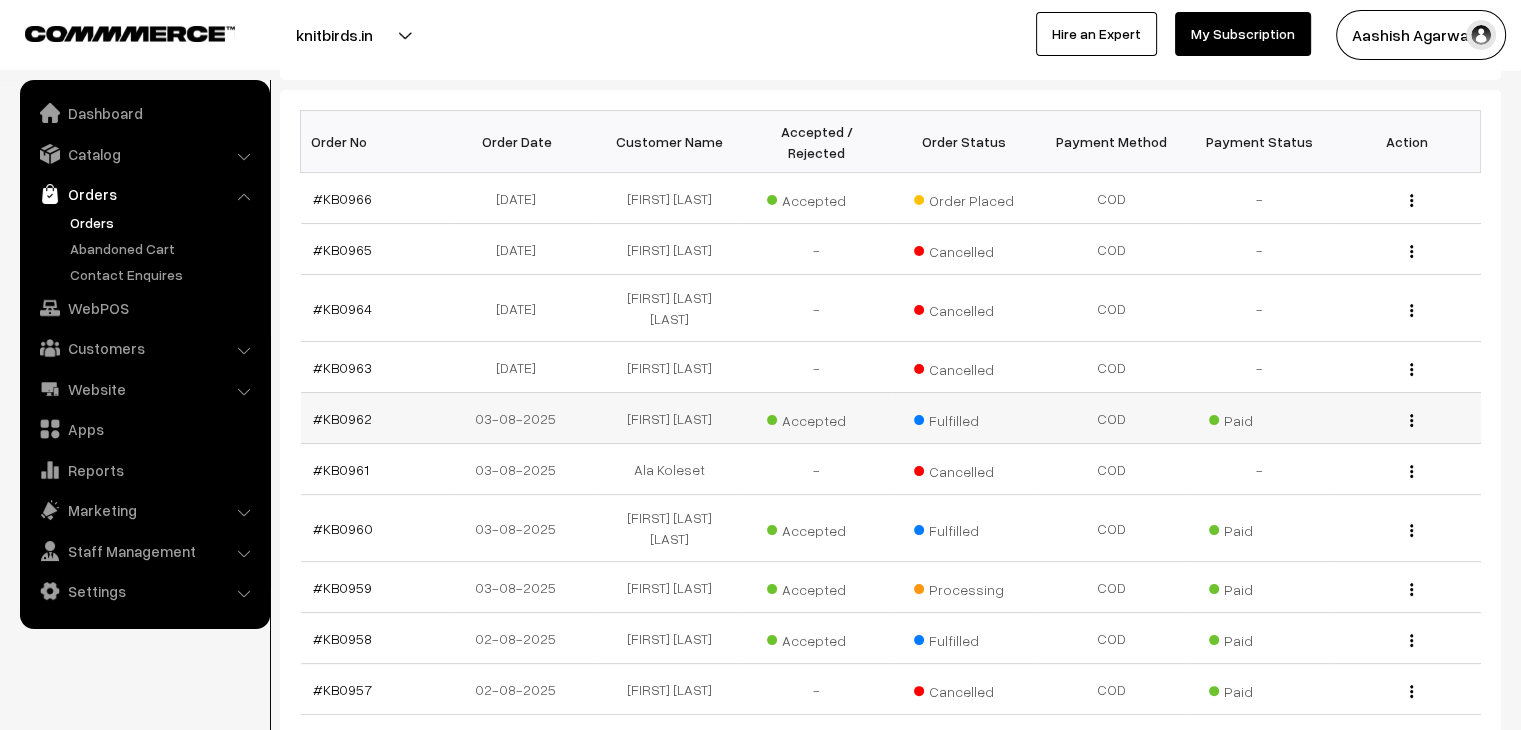 scroll, scrollTop: 300, scrollLeft: 0, axis: vertical 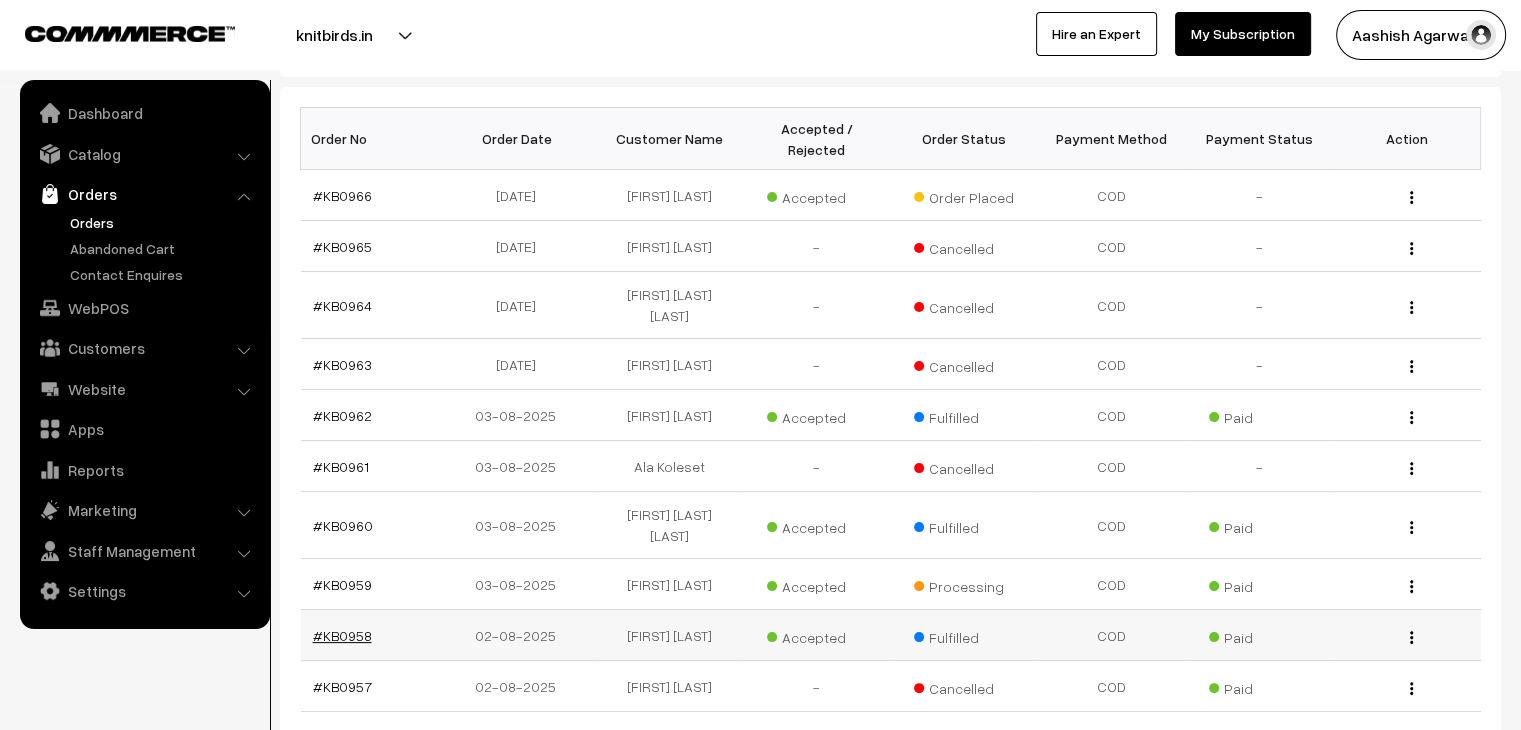 click on "#KB0958" at bounding box center [342, 635] 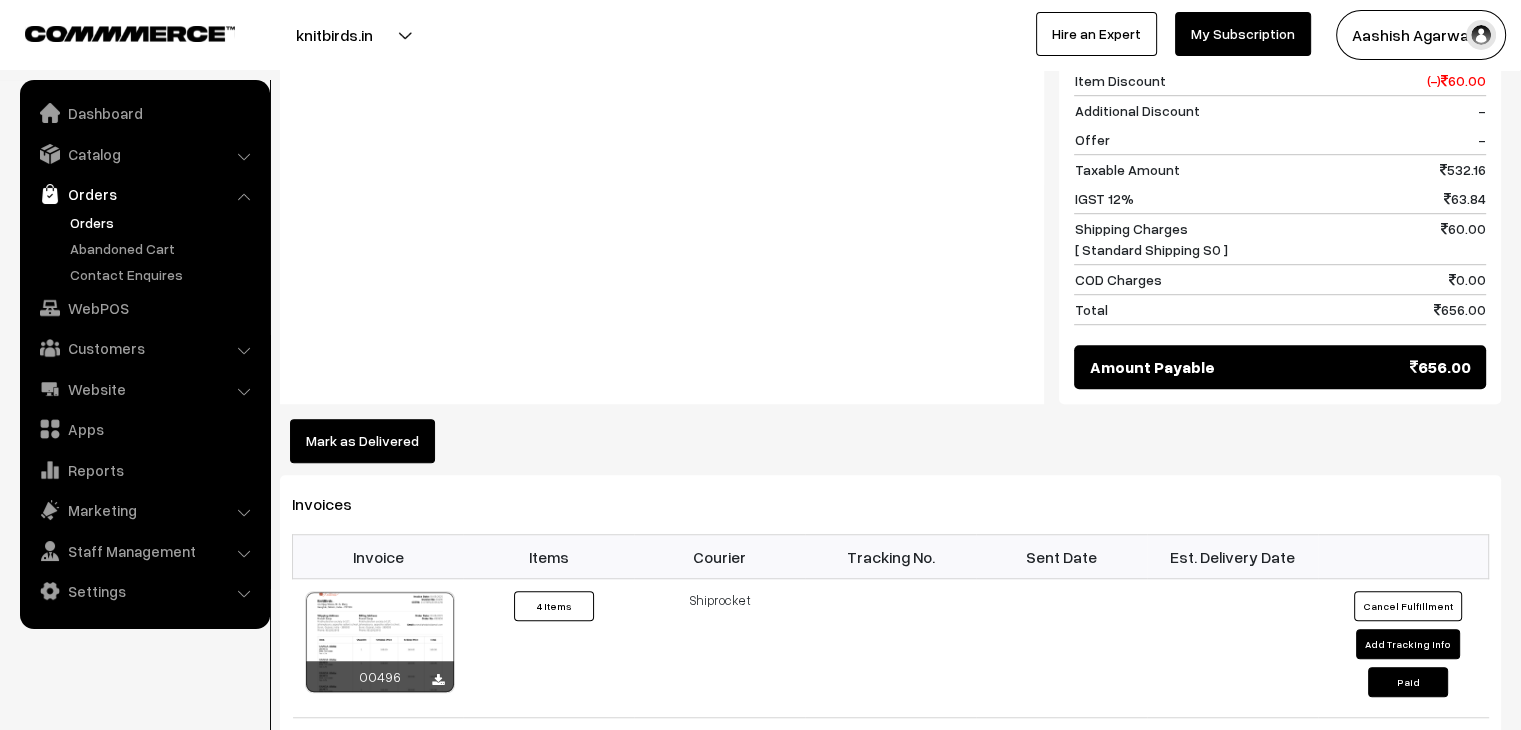 scroll, scrollTop: 0, scrollLeft: 0, axis: both 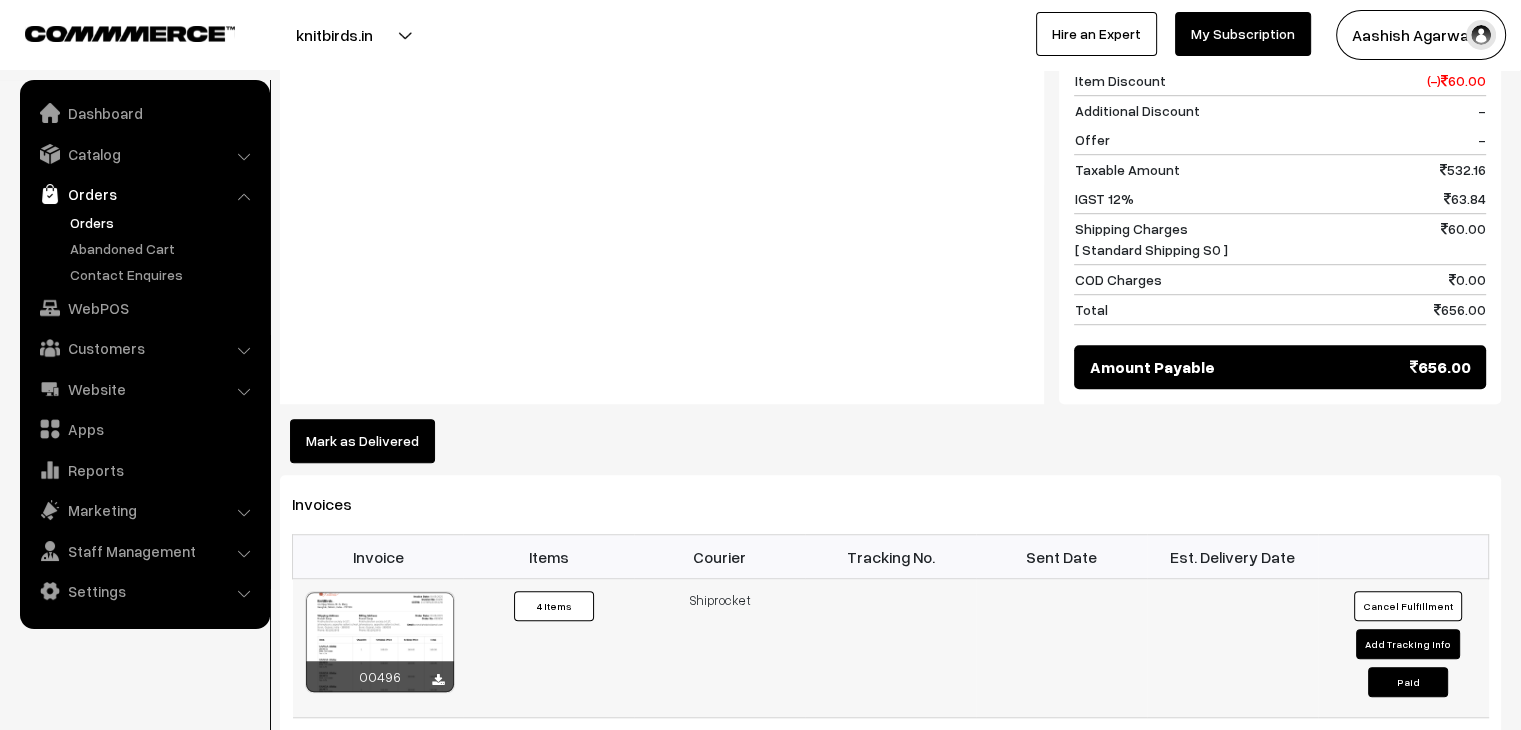 click on "Add Tracking Info" at bounding box center [1408, 644] 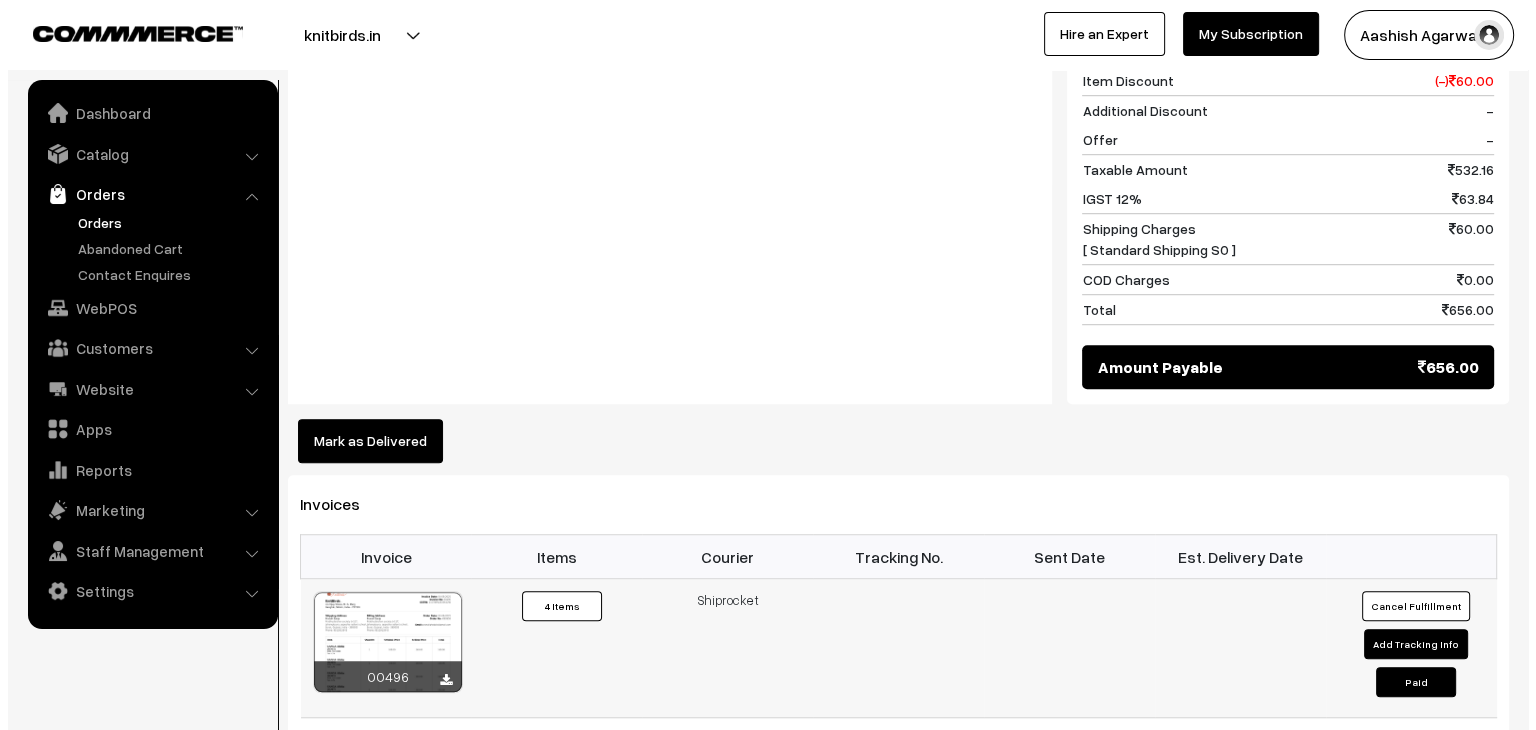 scroll, scrollTop: 1293, scrollLeft: 0, axis: vertical 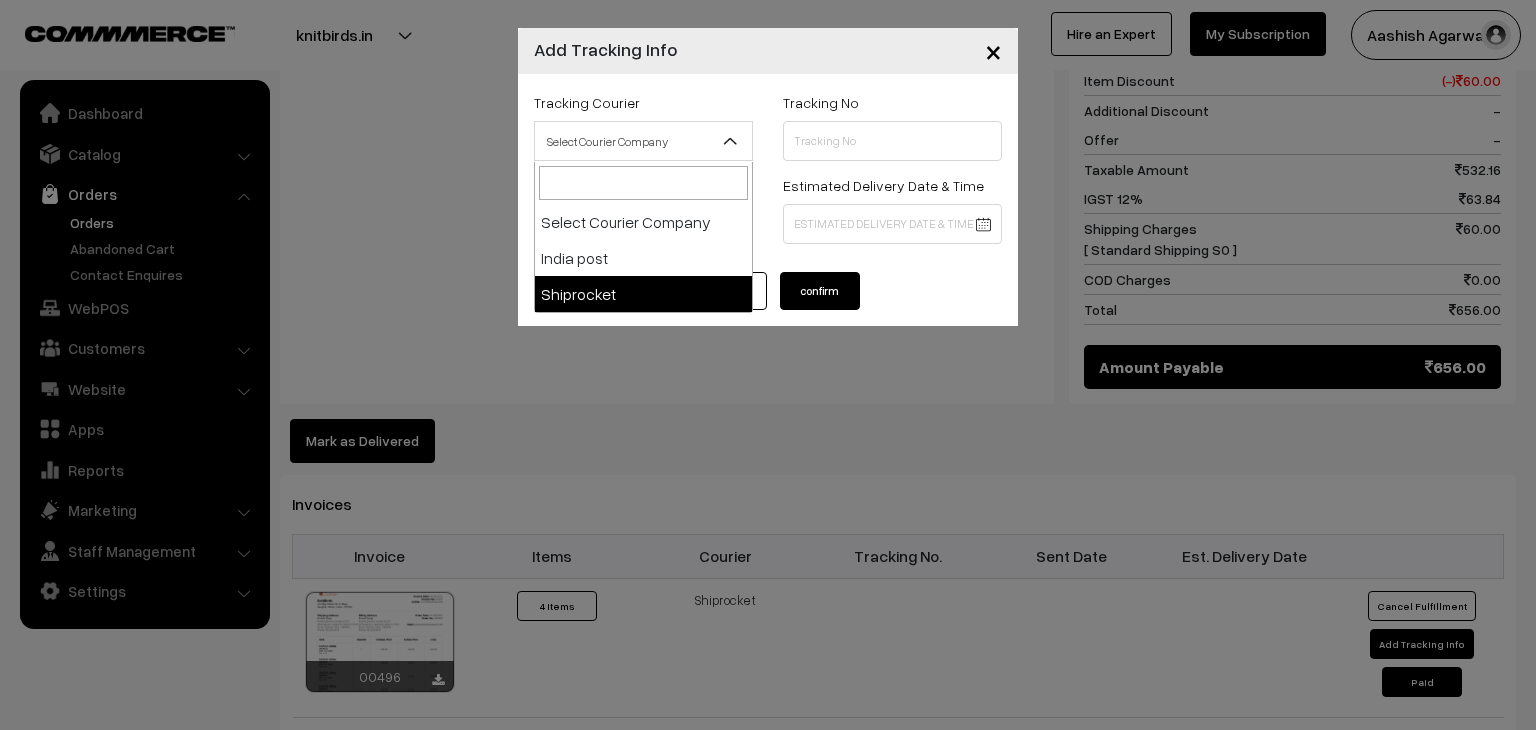 click on "Select Courier Company" at bounding box center [643, 141] 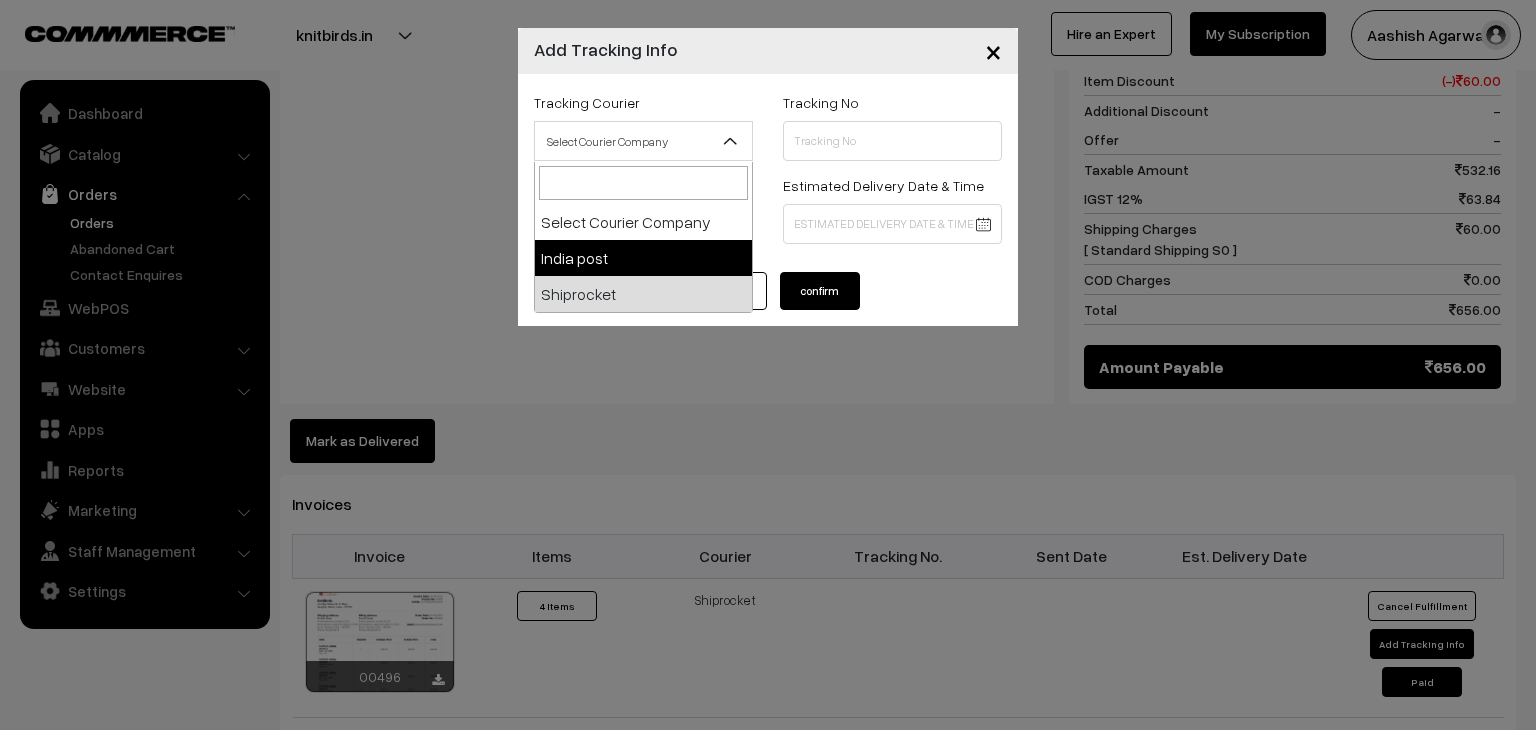 select on "1" 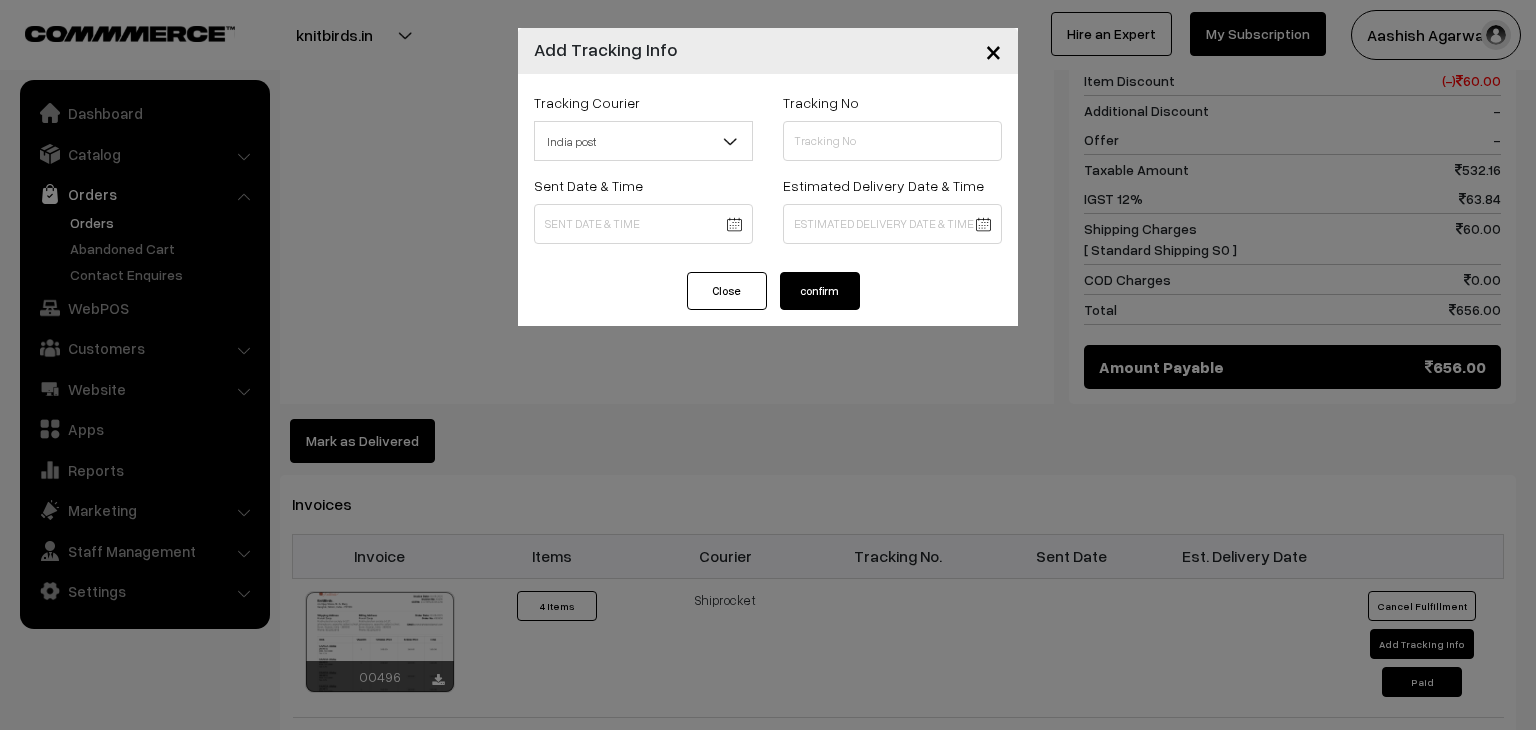 click on "Close" at bounding box center (727, 291) 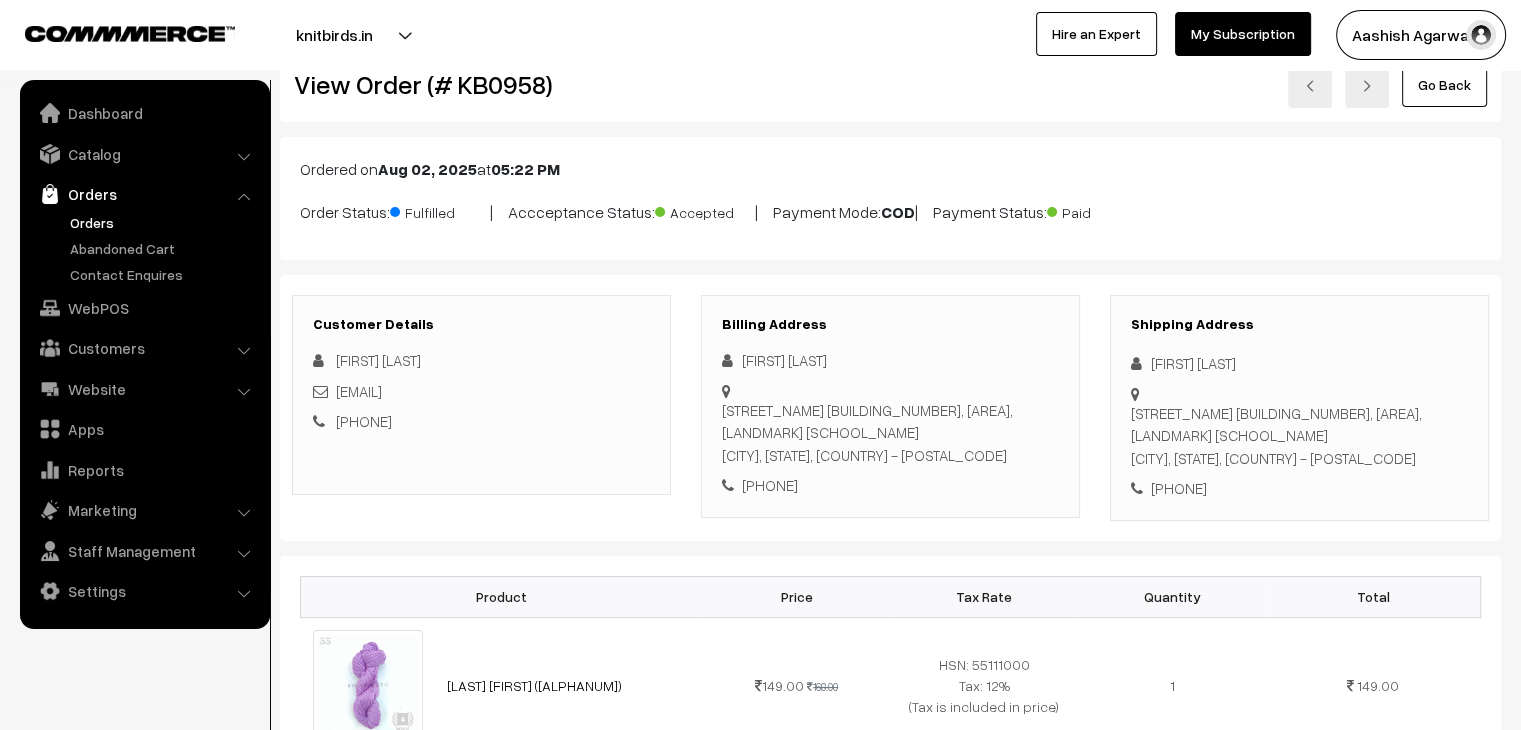 scroll, scrollTop: 0, scrollLeft: 0, axis: both 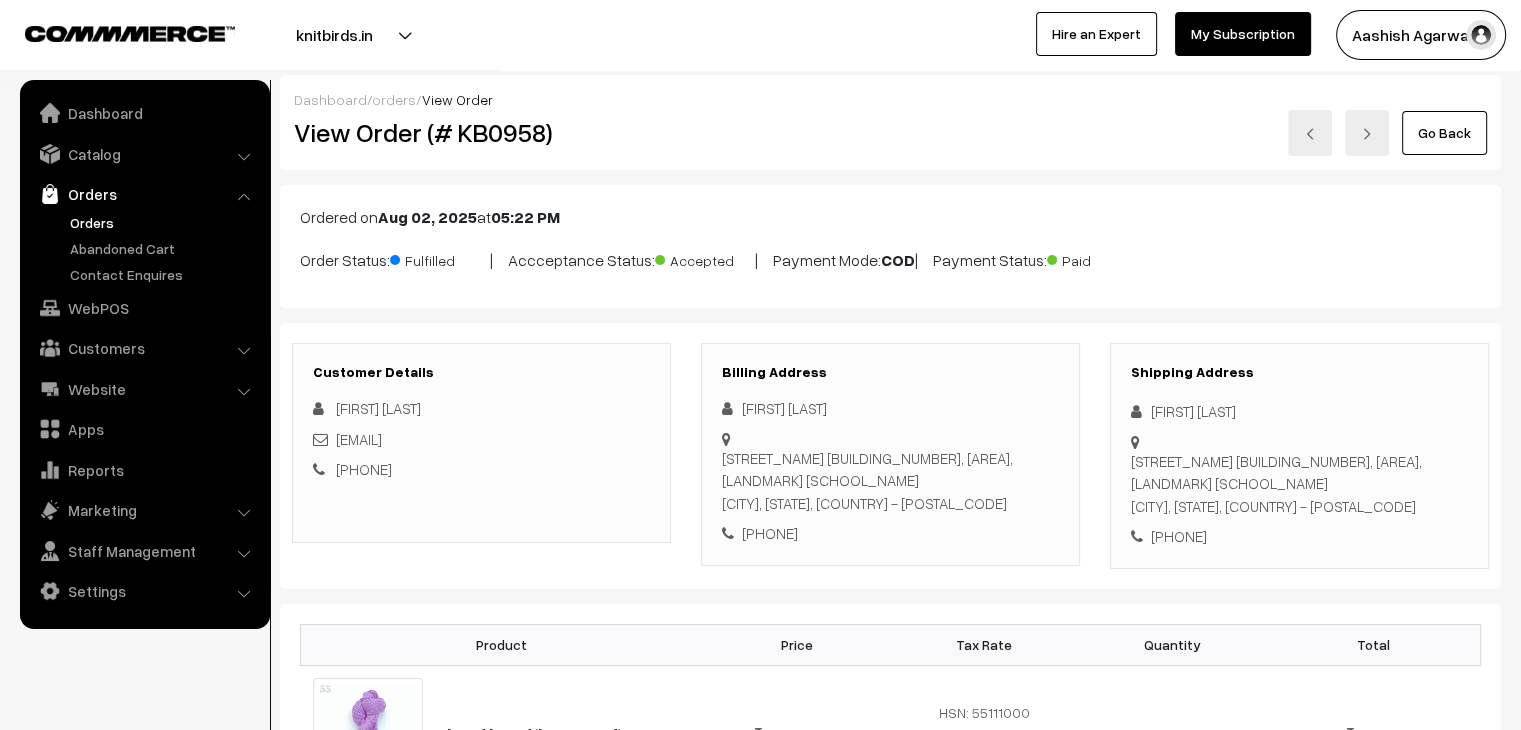 click on "Orders" at bounding box center (164, 222) 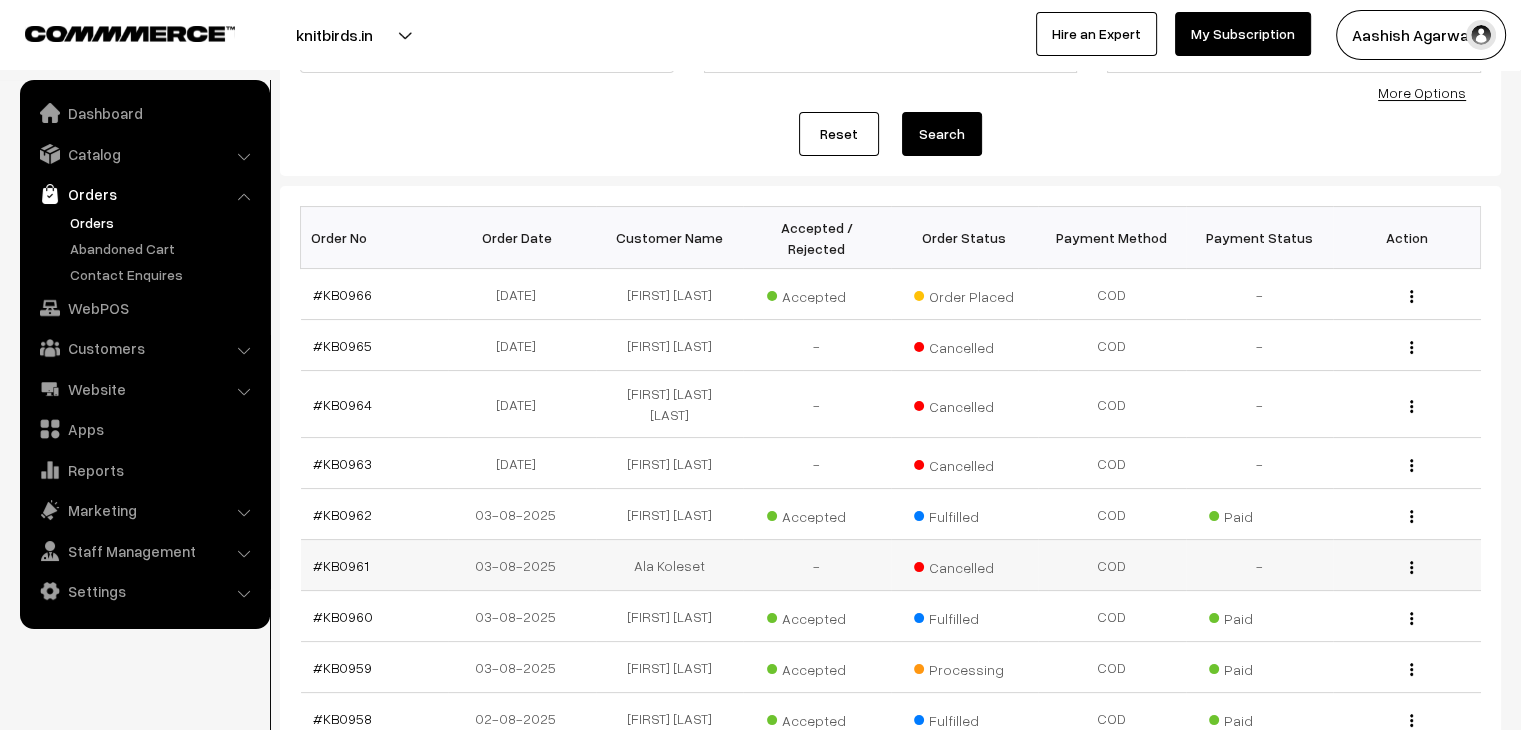 scroll, scrollTop: 200, scrollLeft: 0, axis: vertical 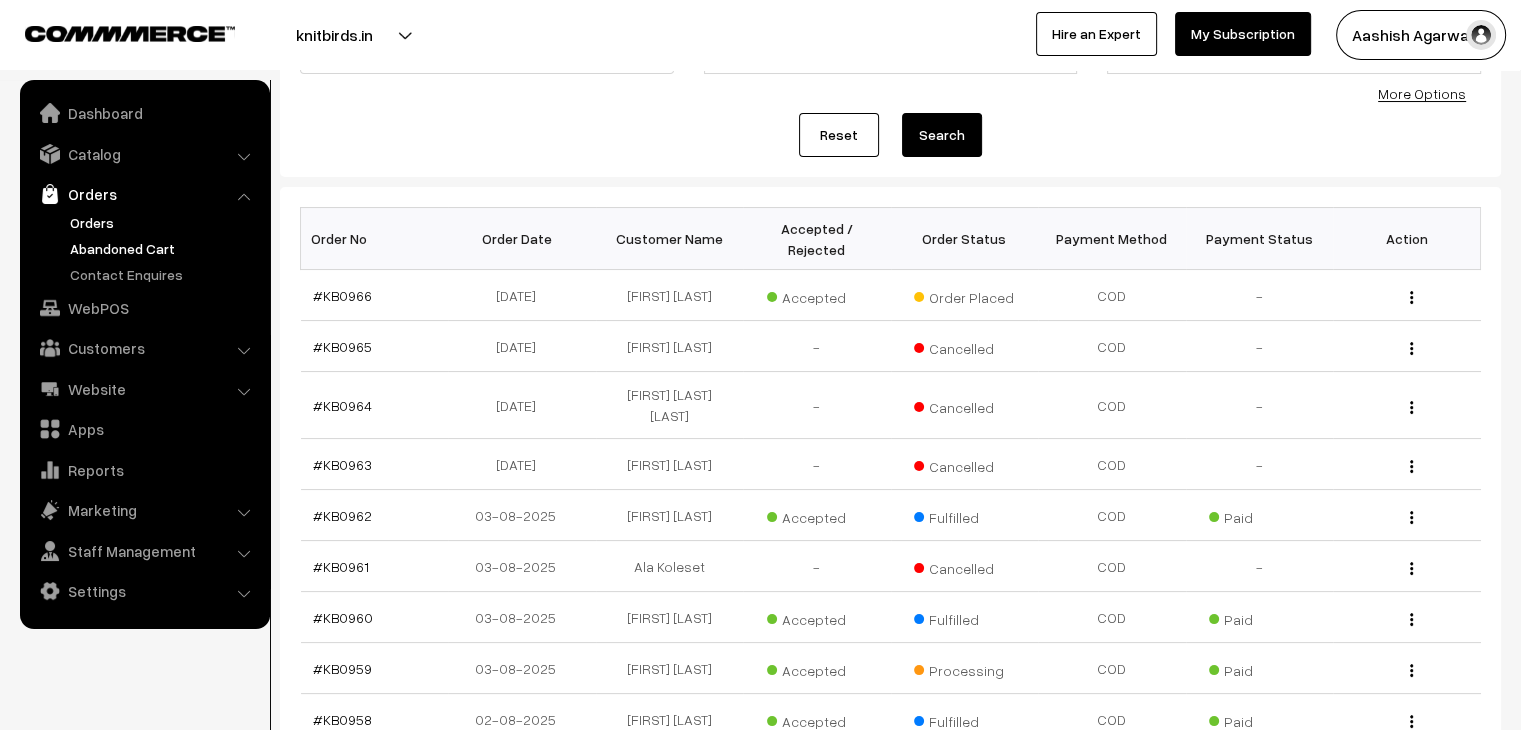 click on "Abandoned Cart" at bounding box center (164, 248) 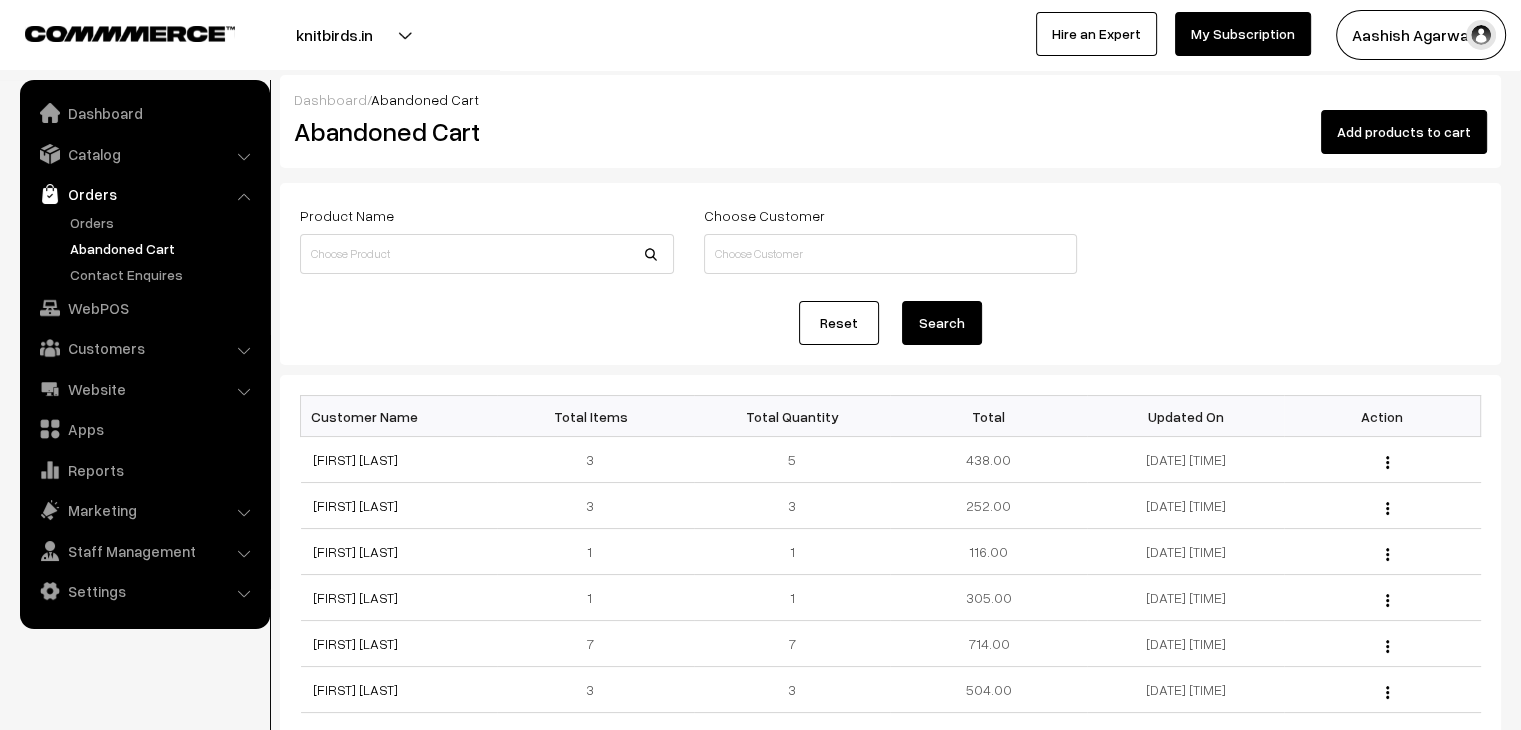 scroll, scrollTop: 0, scrollLeft: 0, axis: both 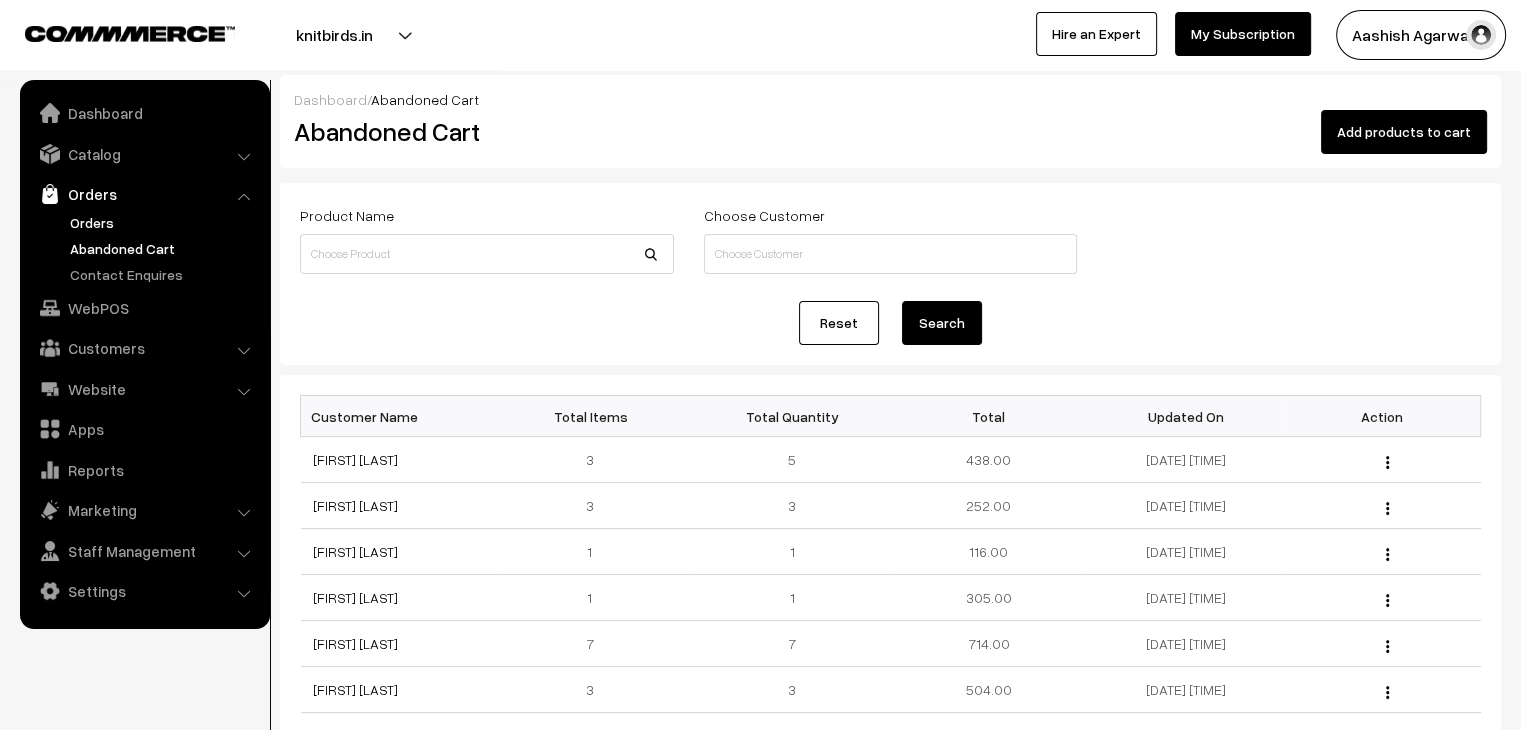 click on "Orders" at bounding box center [164, 222] 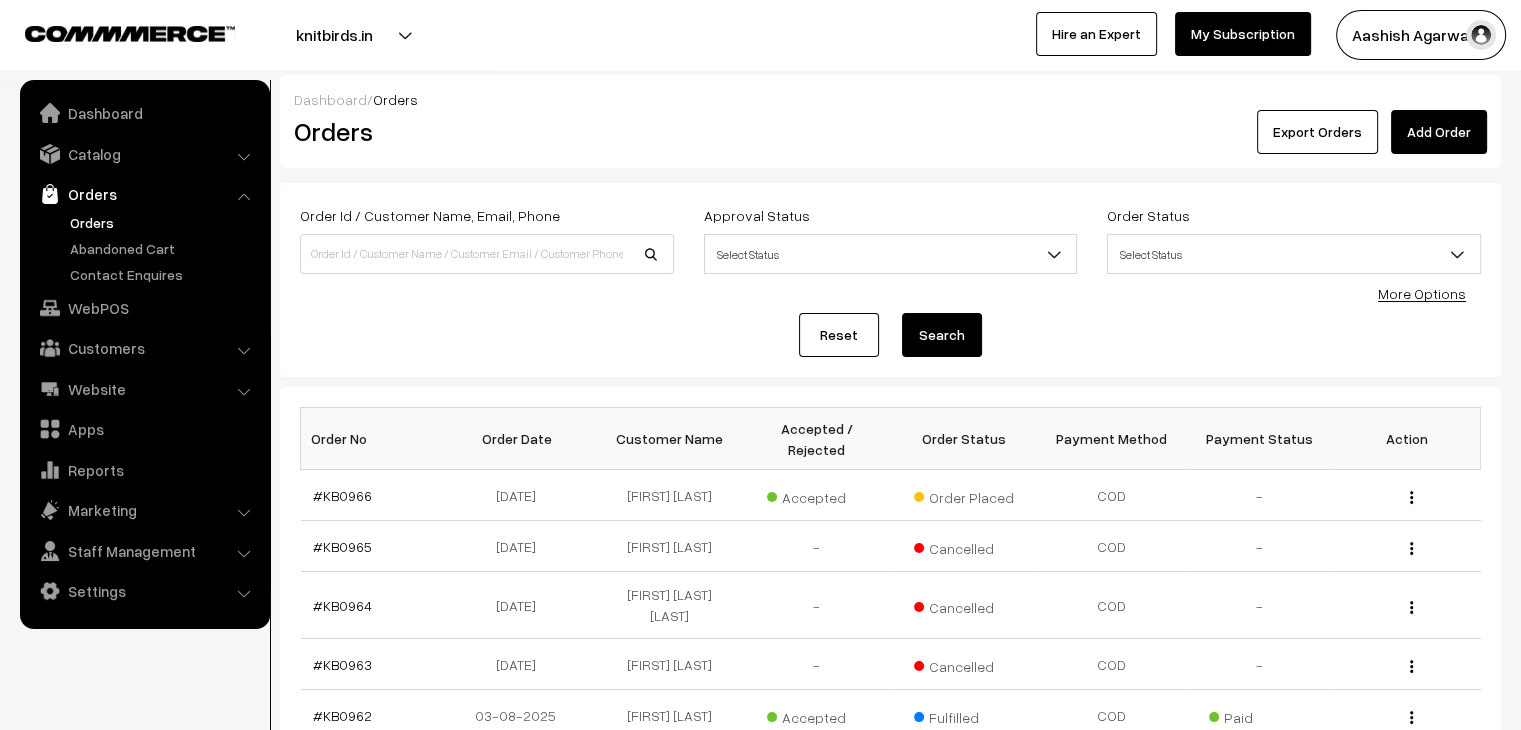 scroll, scrollTop: 0, scrollLeft: 0, axis: both 